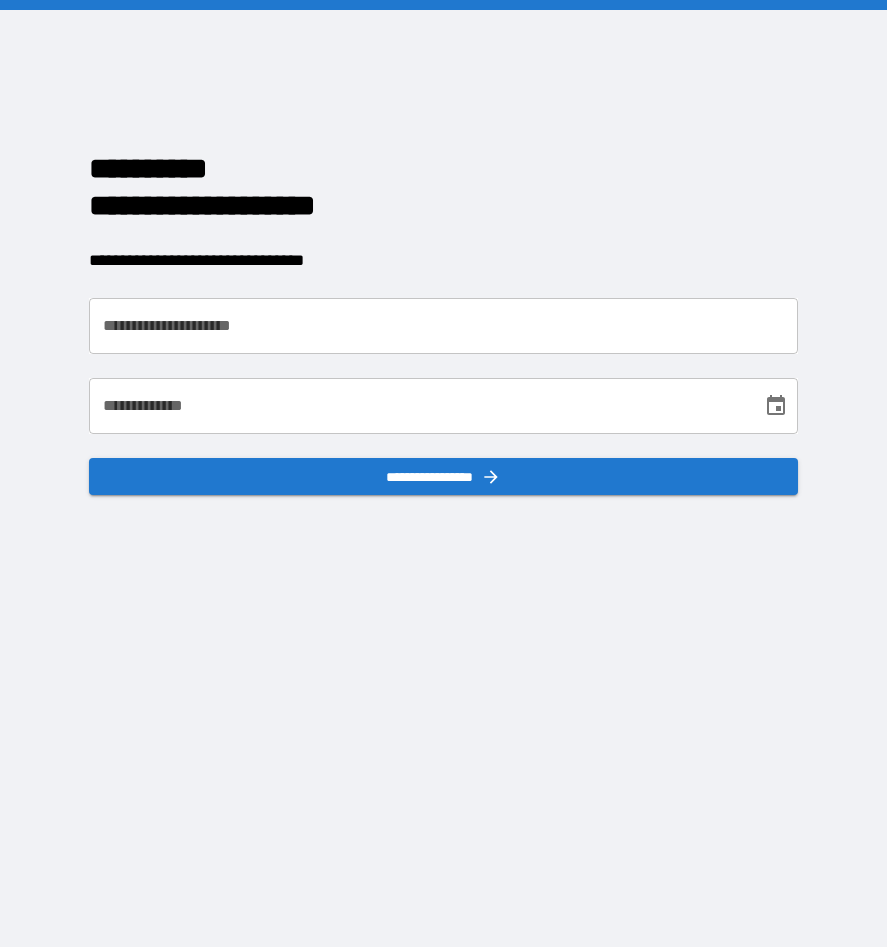 scroll, scrollTop: 0, scrollLeft: 0, axis: both 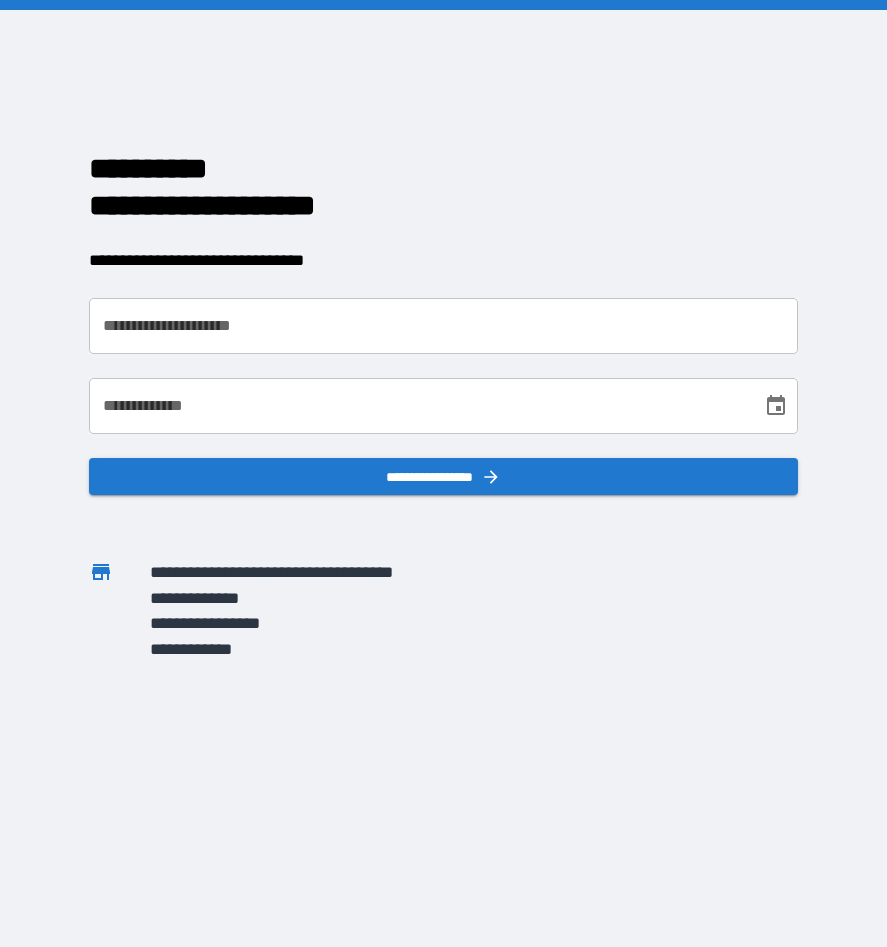 click on "**********" at bounding box center [444, 326] 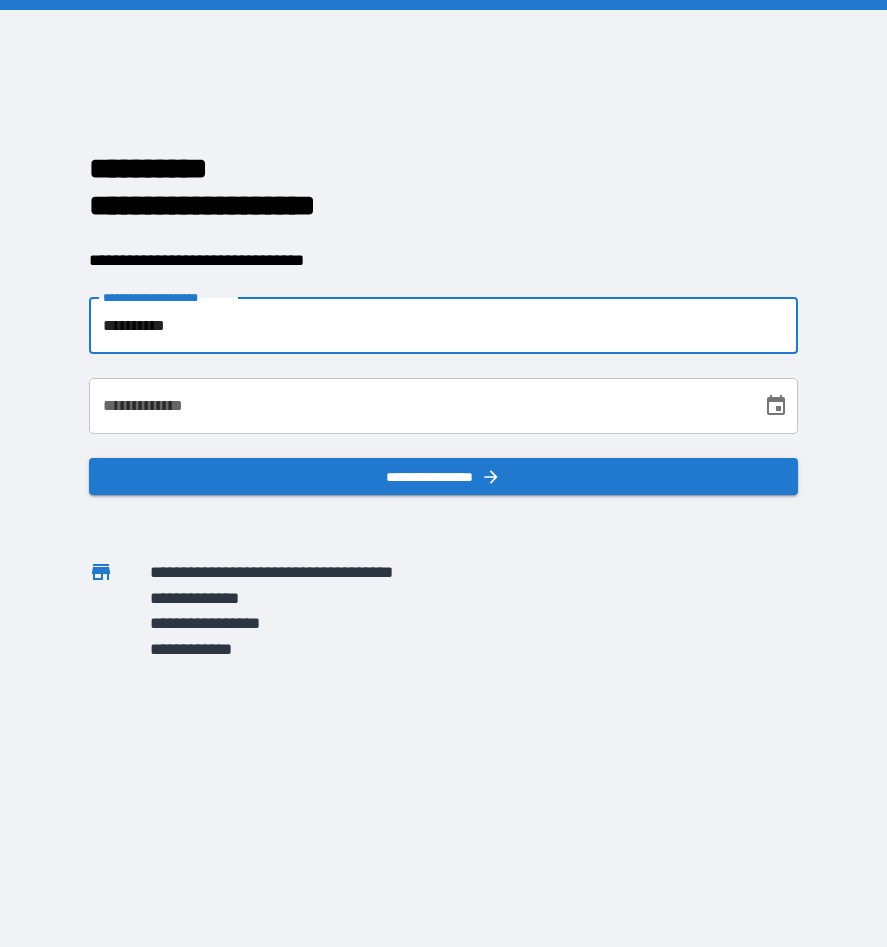 type on "**********" 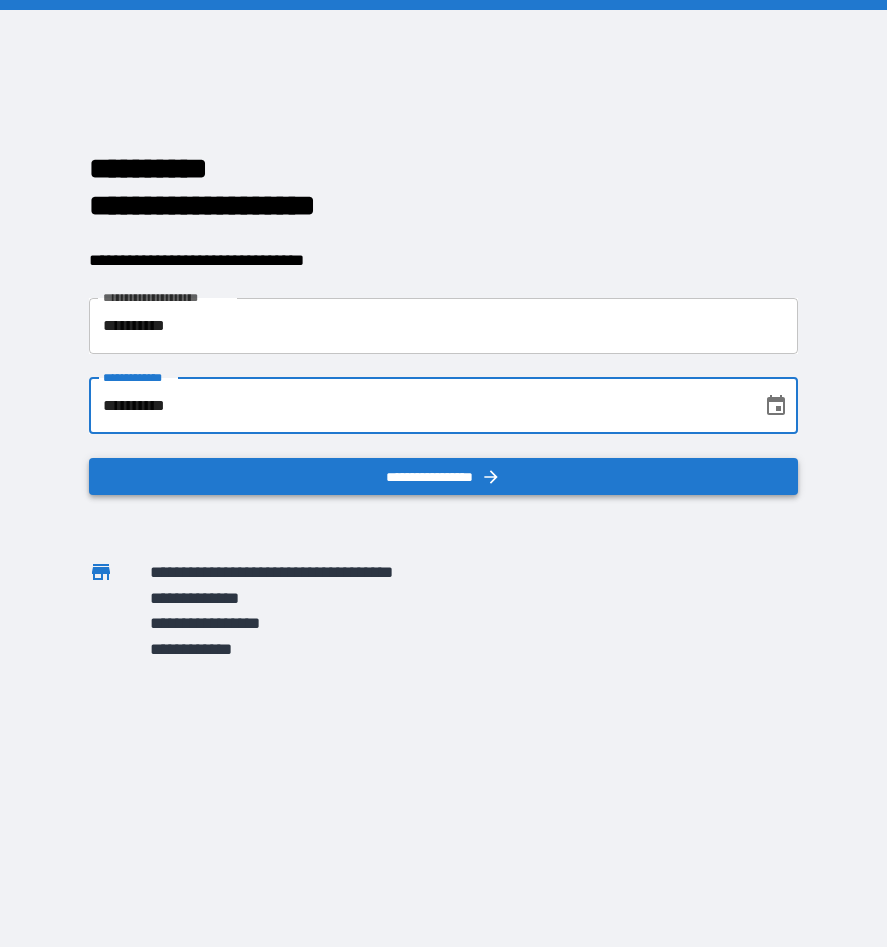 click on "**********" at bounding box center (444, 477) 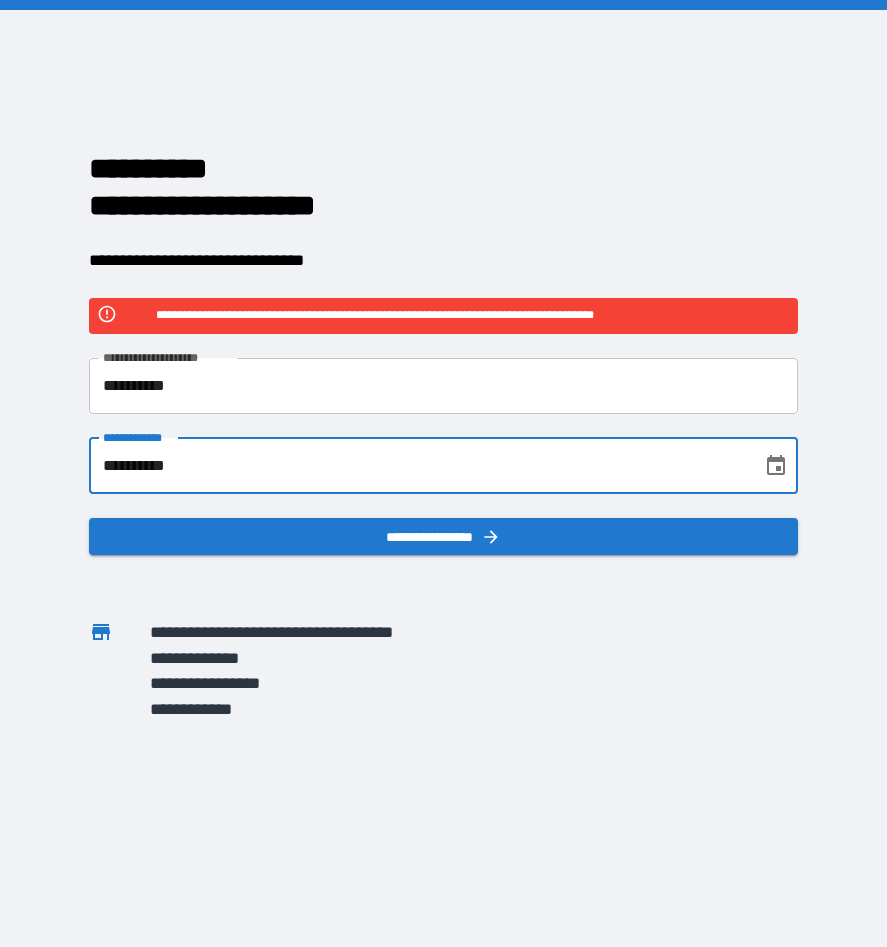 drag, startPoint x: 271, startPoint y: 453, endPoint x: 28, endPoint y: 466, distance: 243.34749 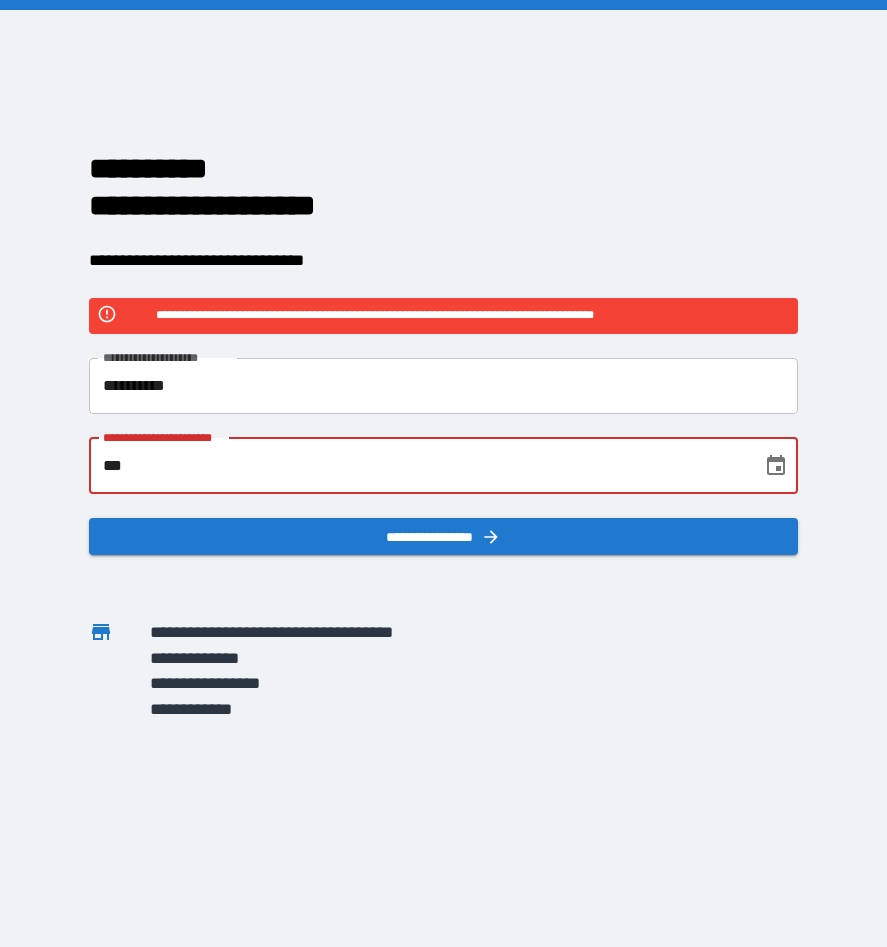 type on "*" 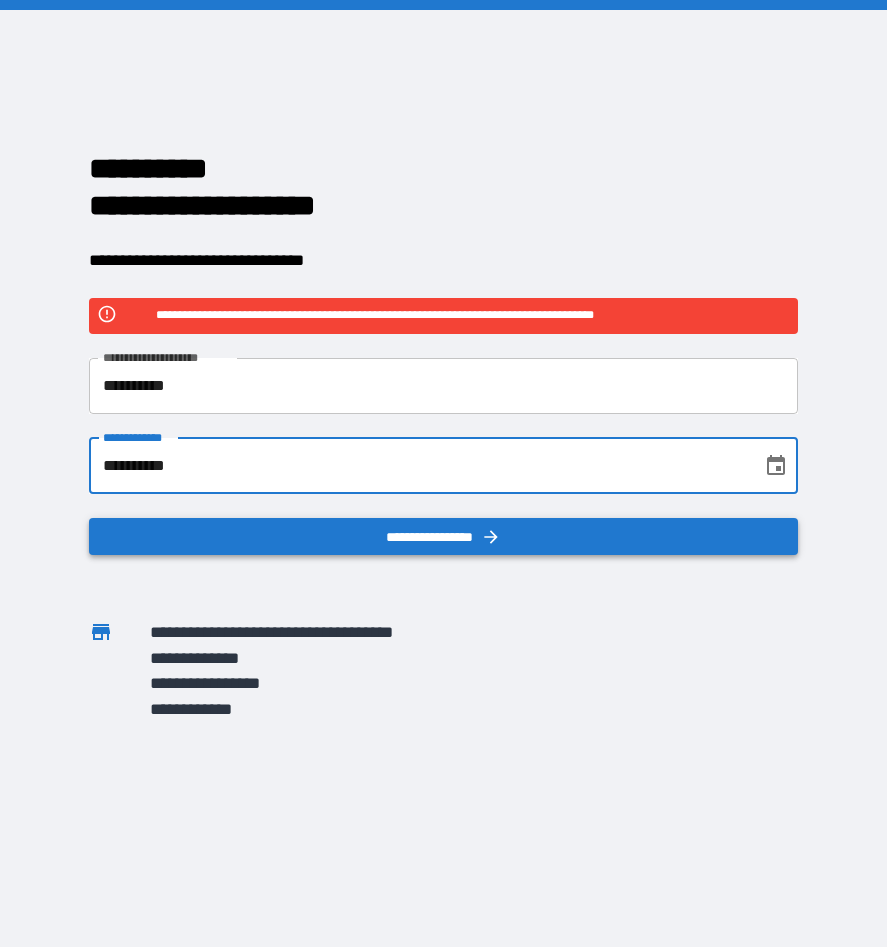 type on "**********" 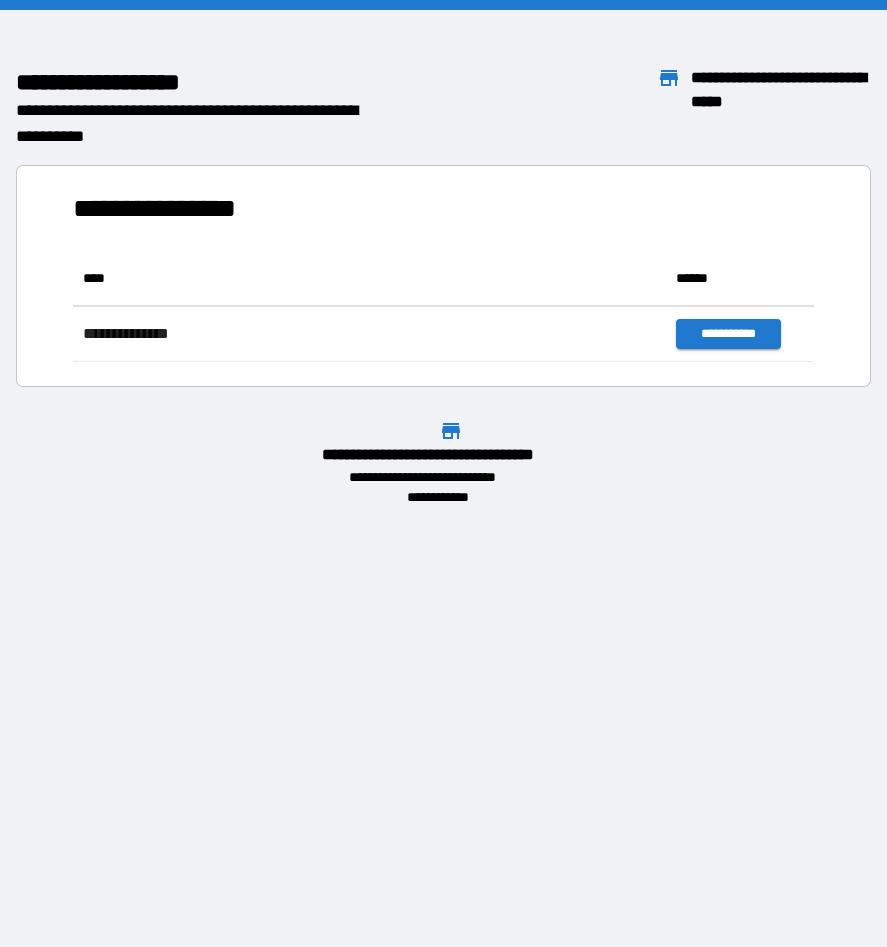 scroll, scrollTop: 16, scrollLeft: 16, axis: both 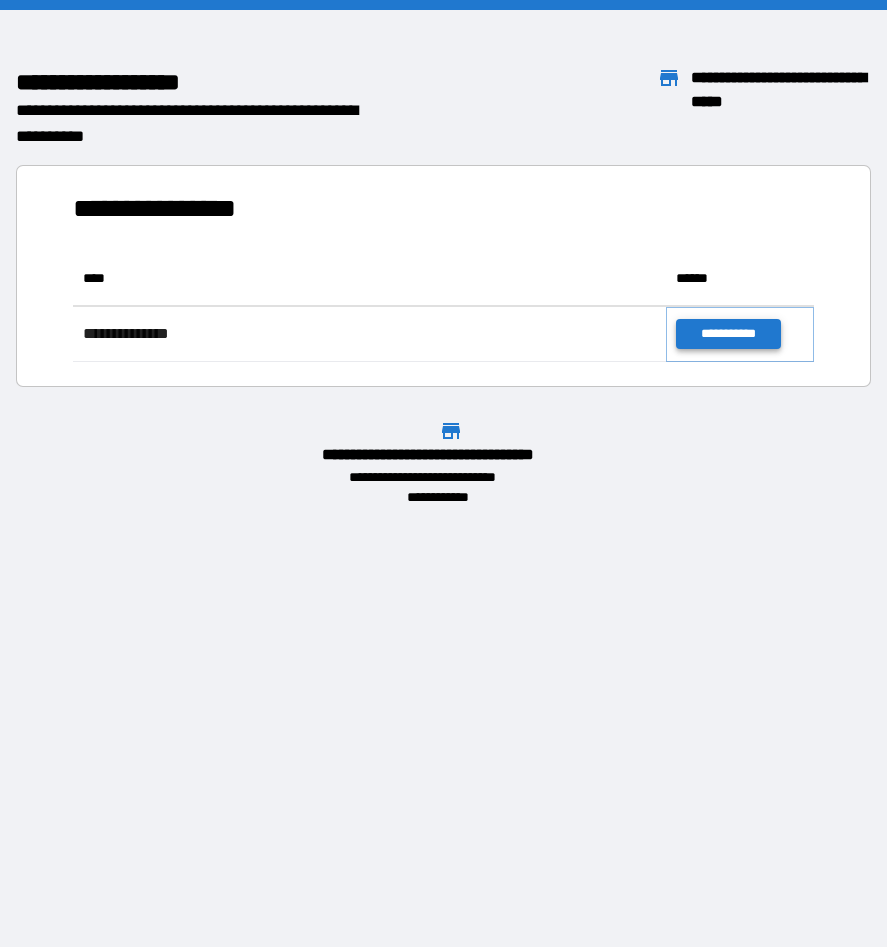 click on "**********" at bounding box center [728, 334] 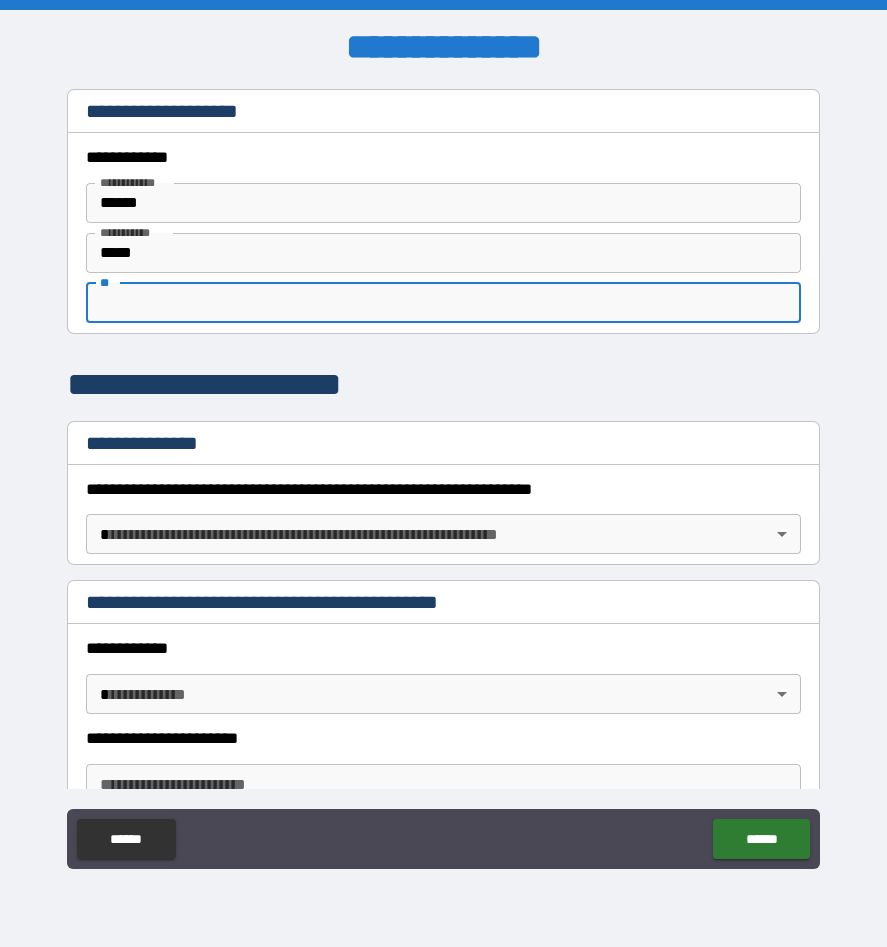 click on "**" at bounding box center [443, 303] 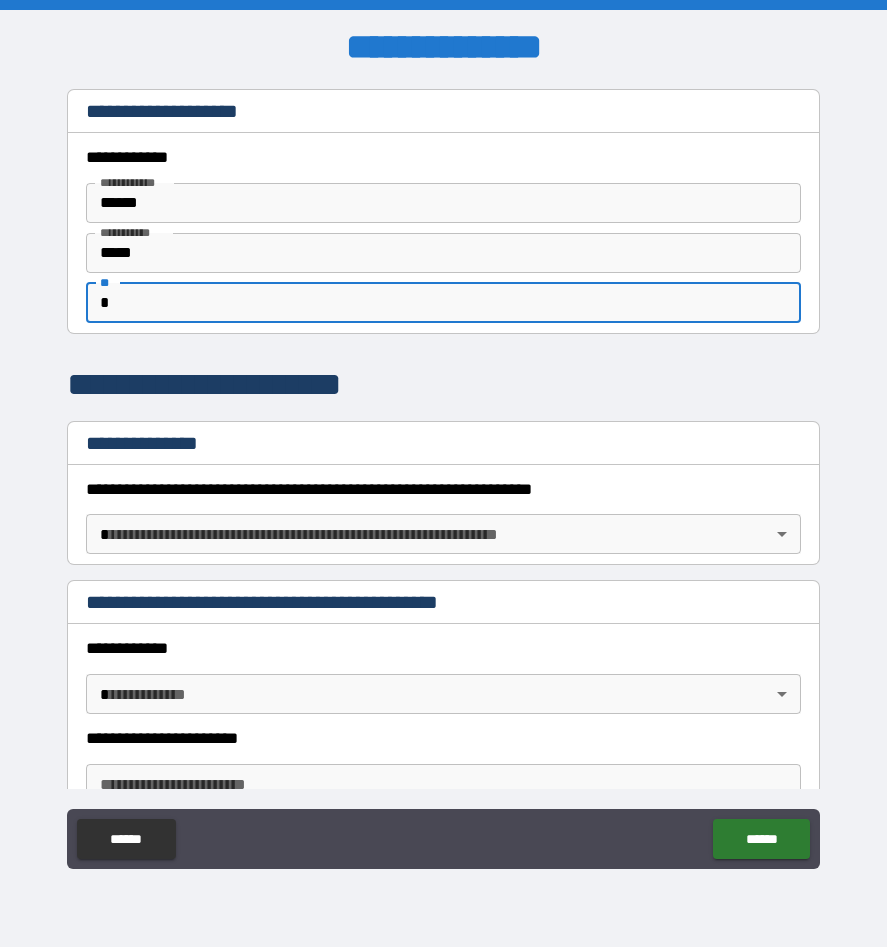 type on "*" 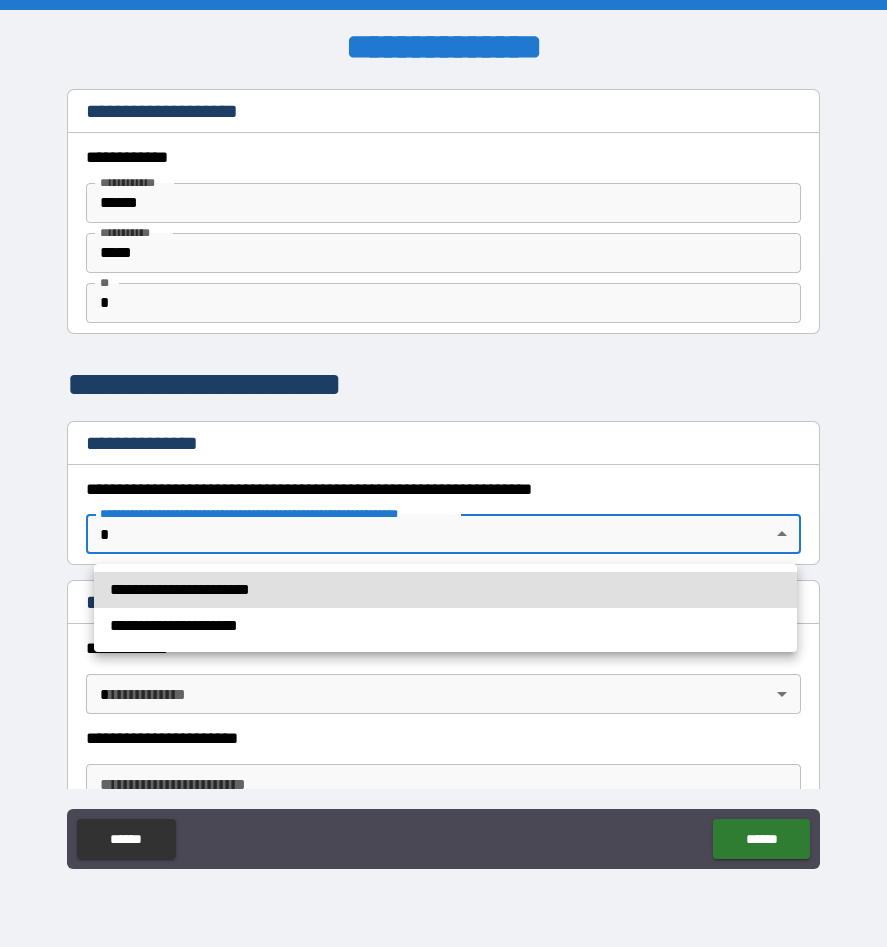 click on "**********" at bounding box center (443, 473) 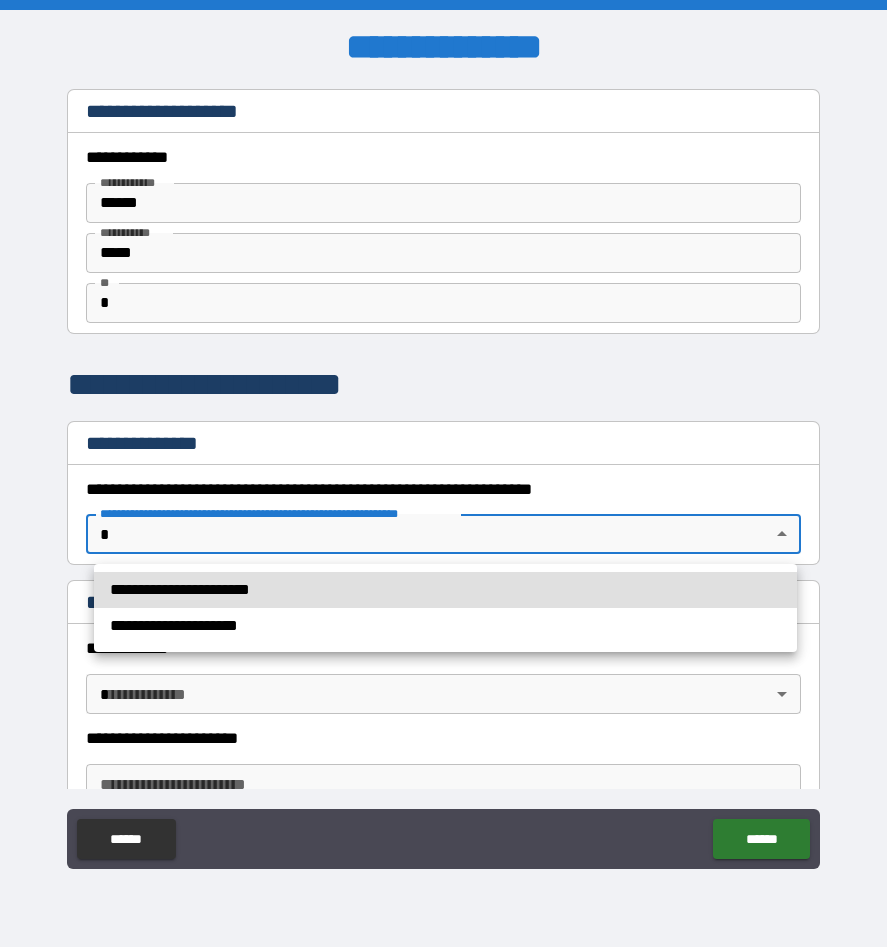 click on "**********" at bounding box center [445, 590] 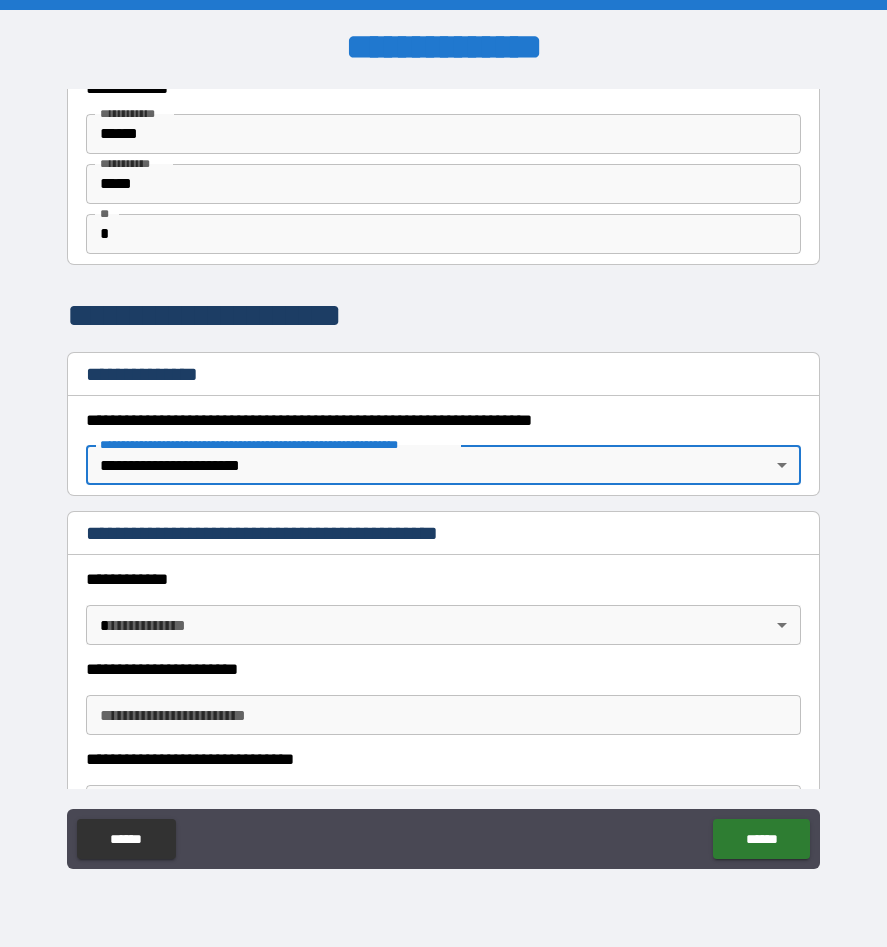scroll, scrollTop: 100, scrollLeft: 0, axis: vertical 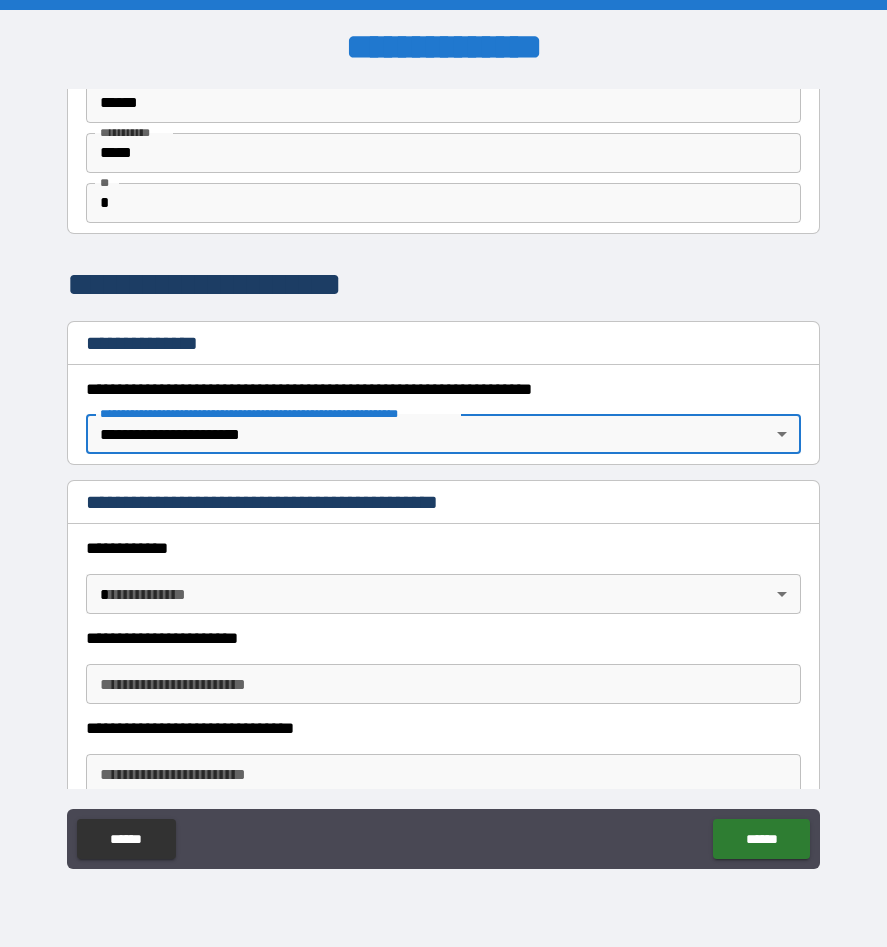 click on "**********" at bounding box center [443, 473] 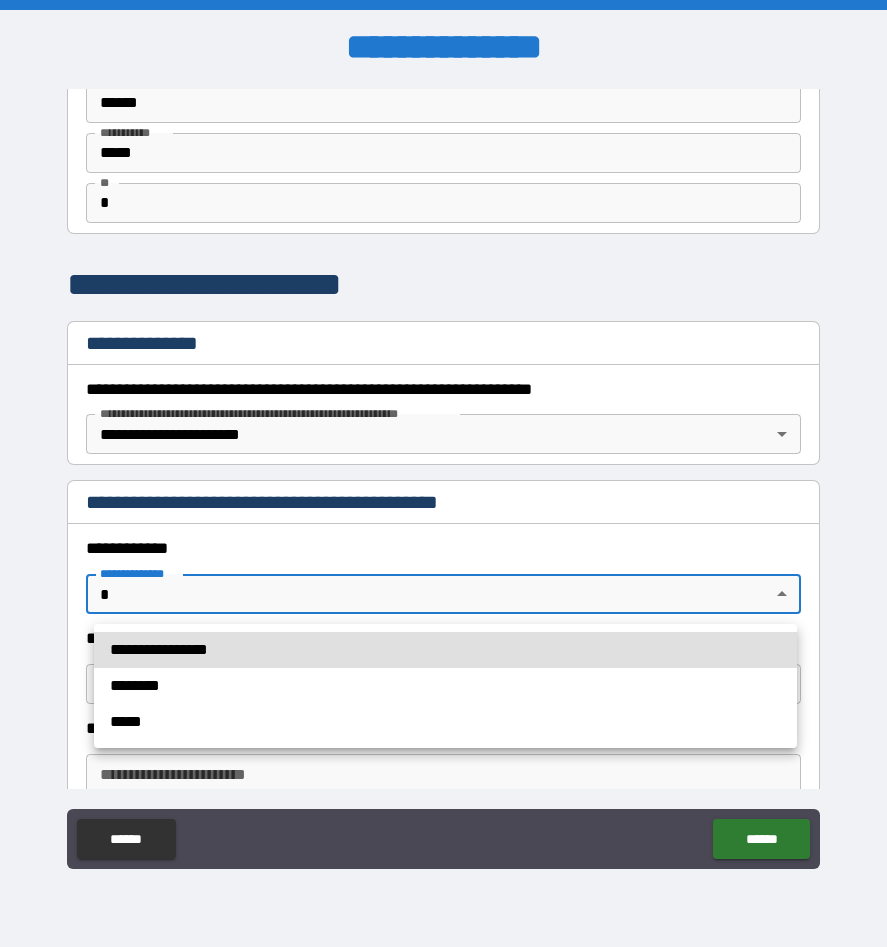 click on "**********" at bounding box center (445, 650) 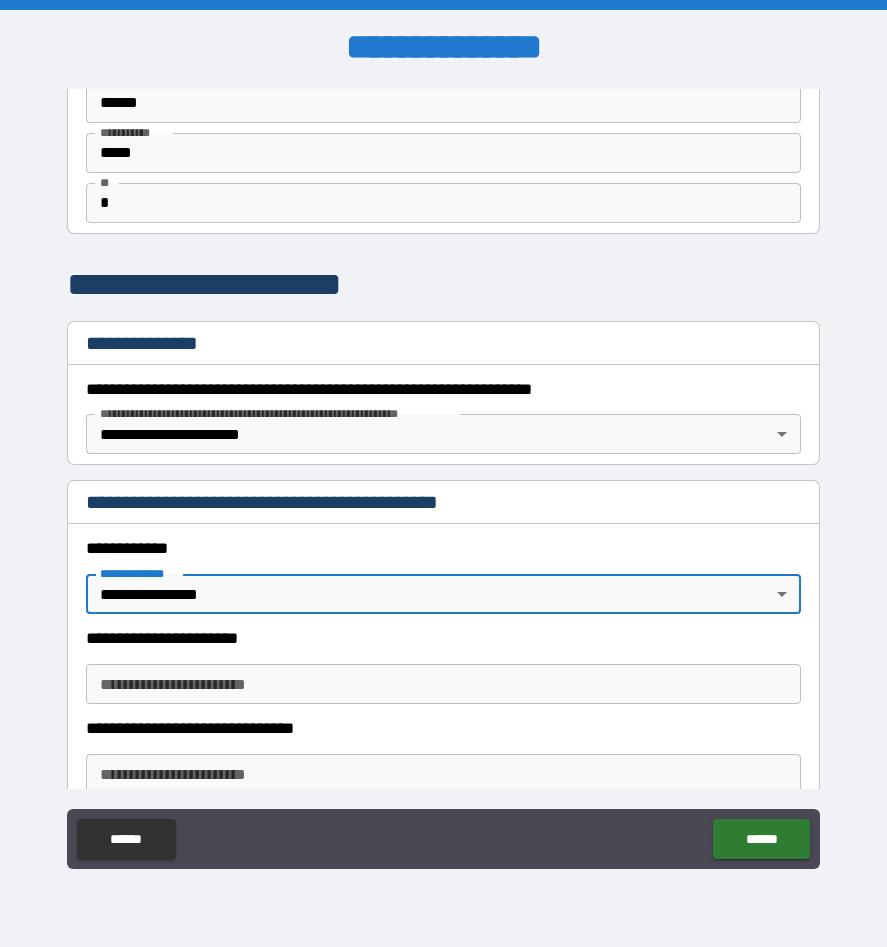click on "**********" at bounding box center (443, 684) 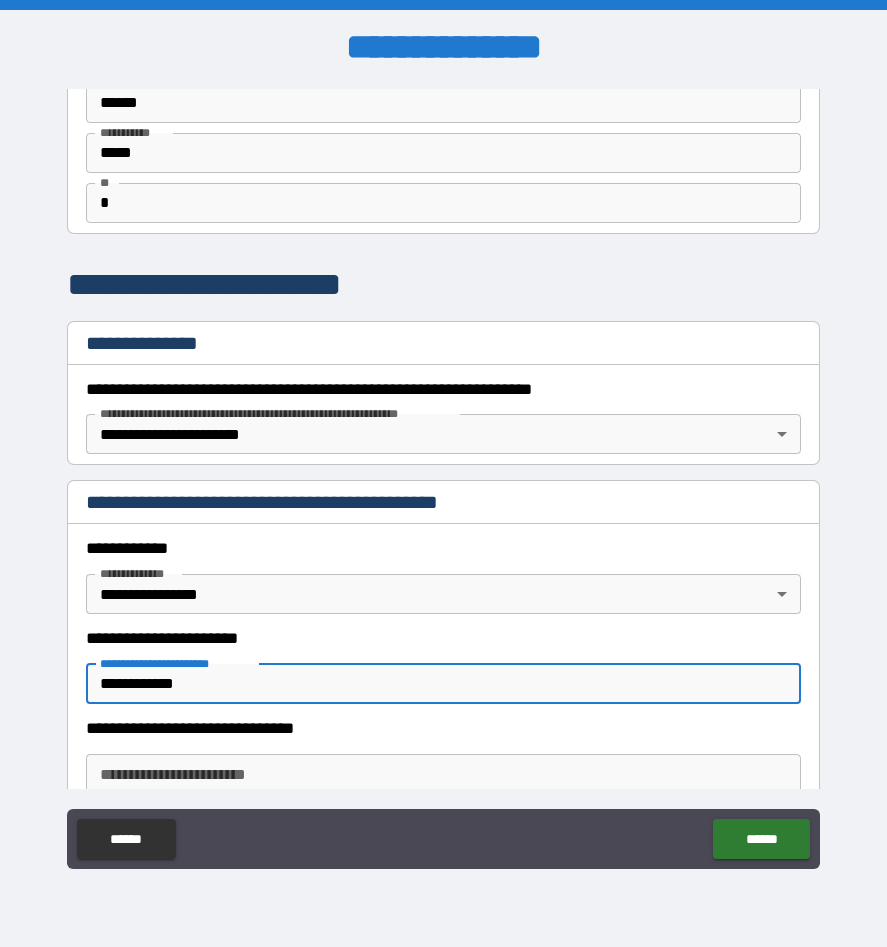 type on "**********" 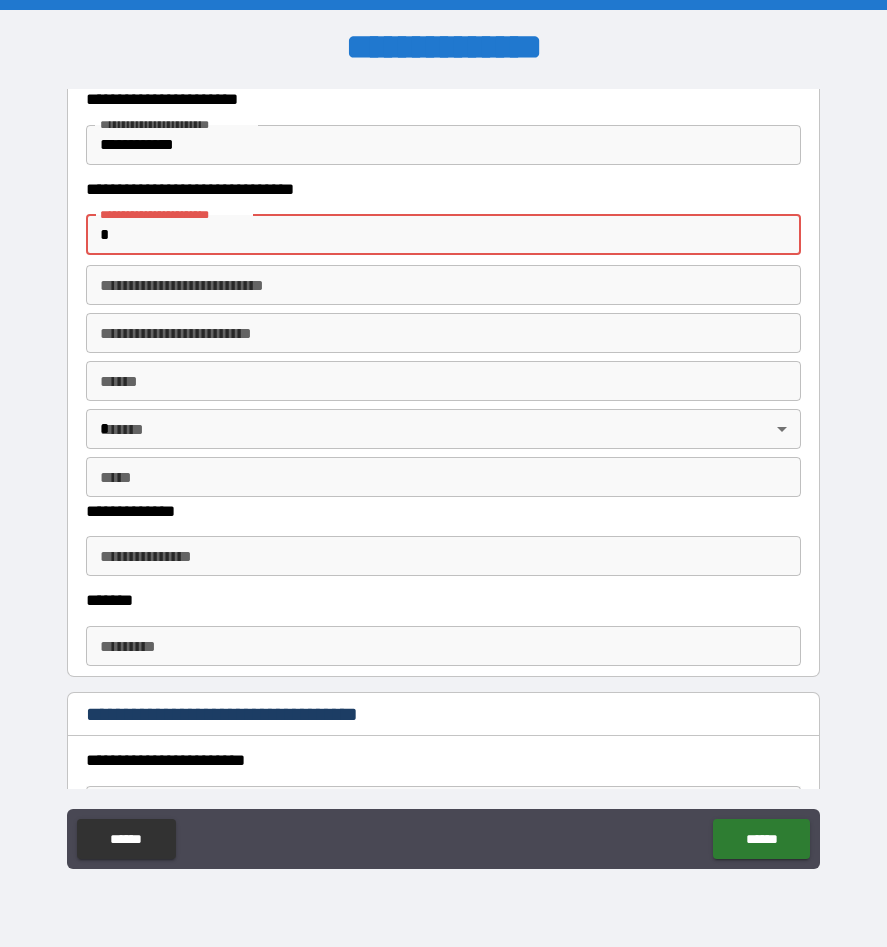 scroll, scrollTop: 605, scrollLeft: 0, axis: vertical 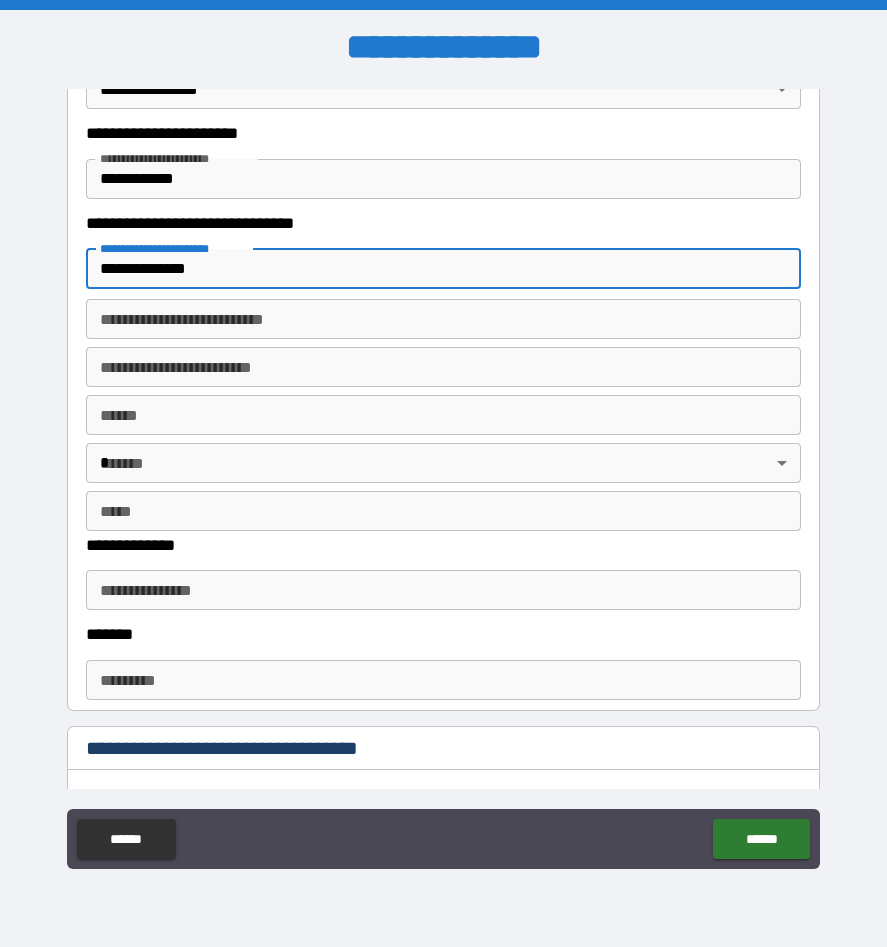 type on "**********" 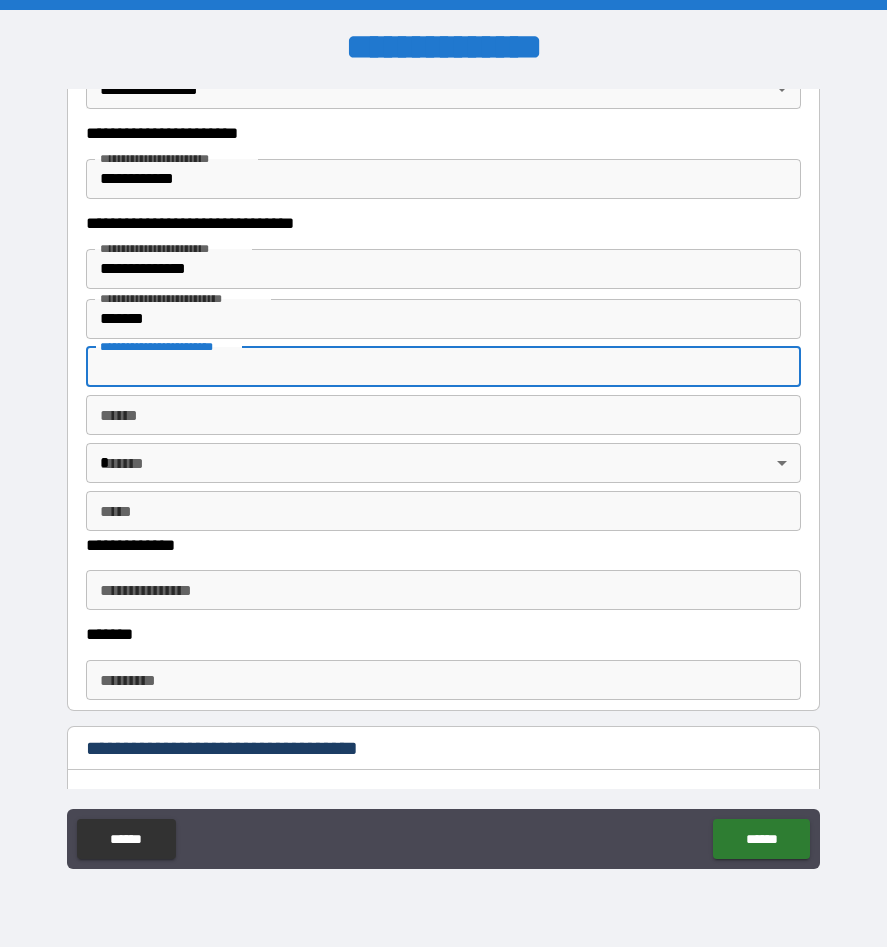 type on "**********" 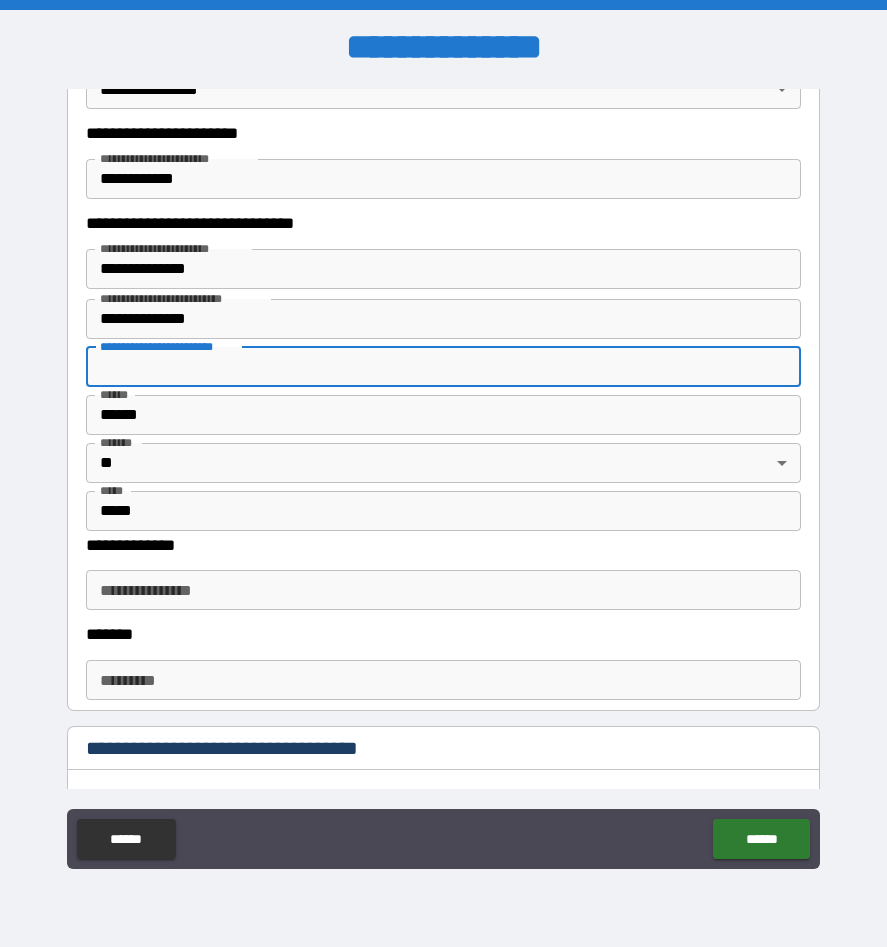 click on "**********" at bounding box center (443, 590) 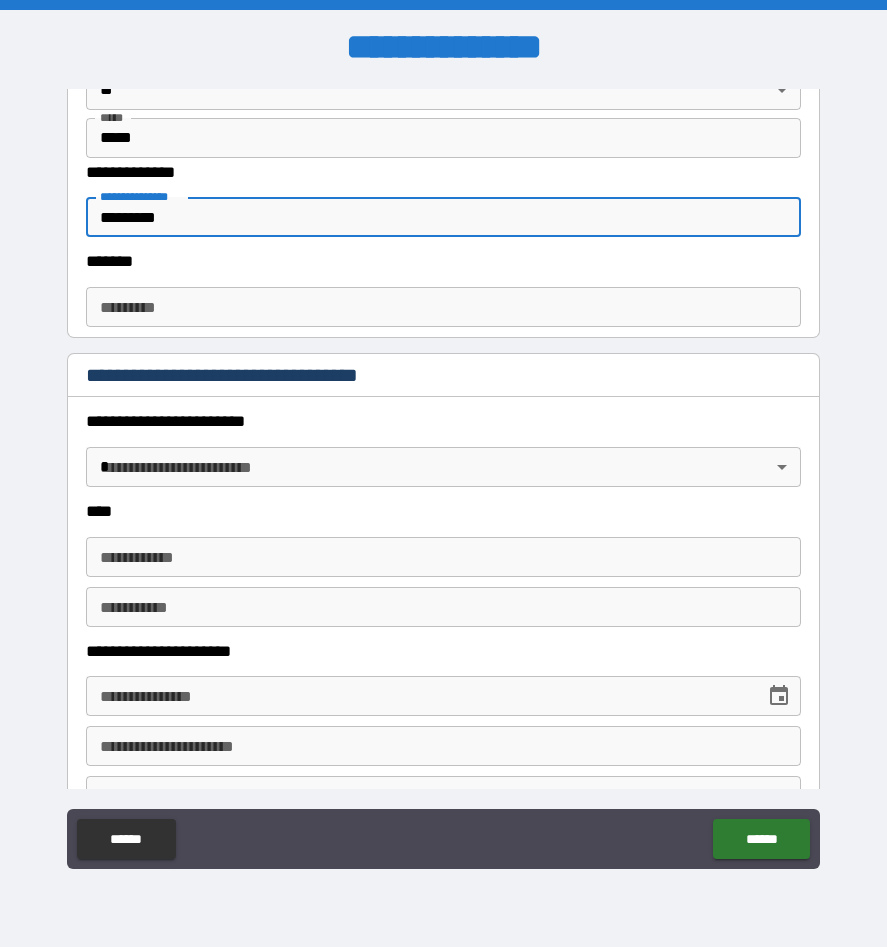 scroll, scrollTop: 1005, scrollLeft: 0, axis: vertical 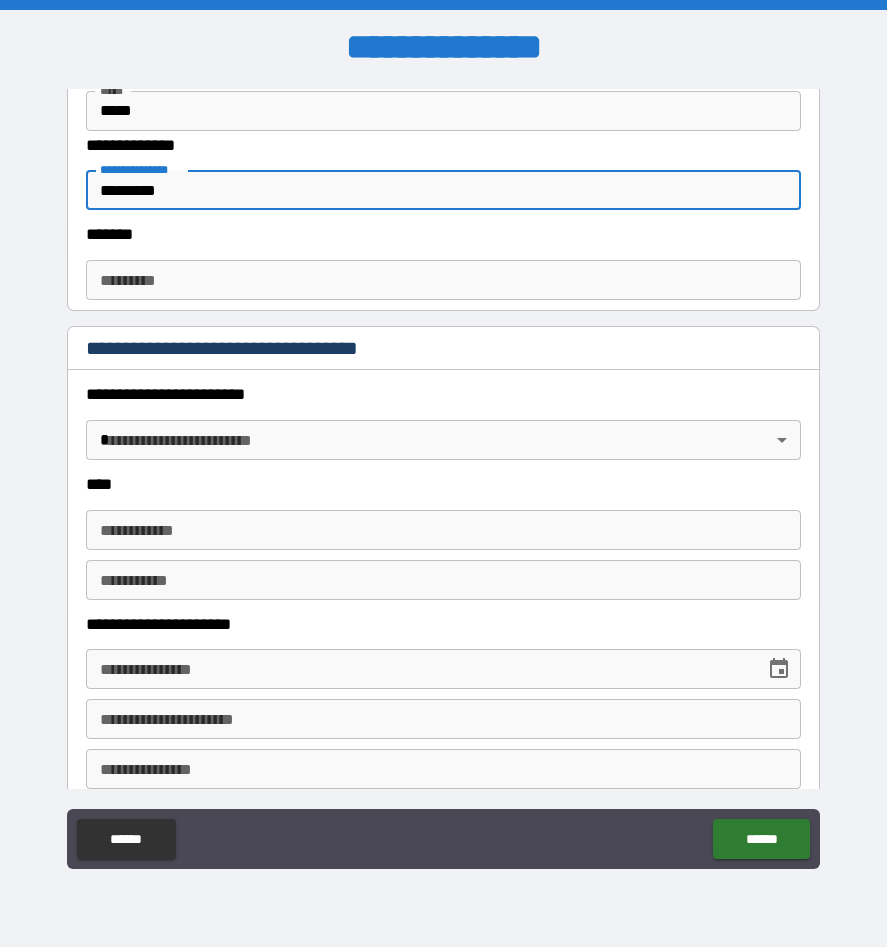 type on "*********" 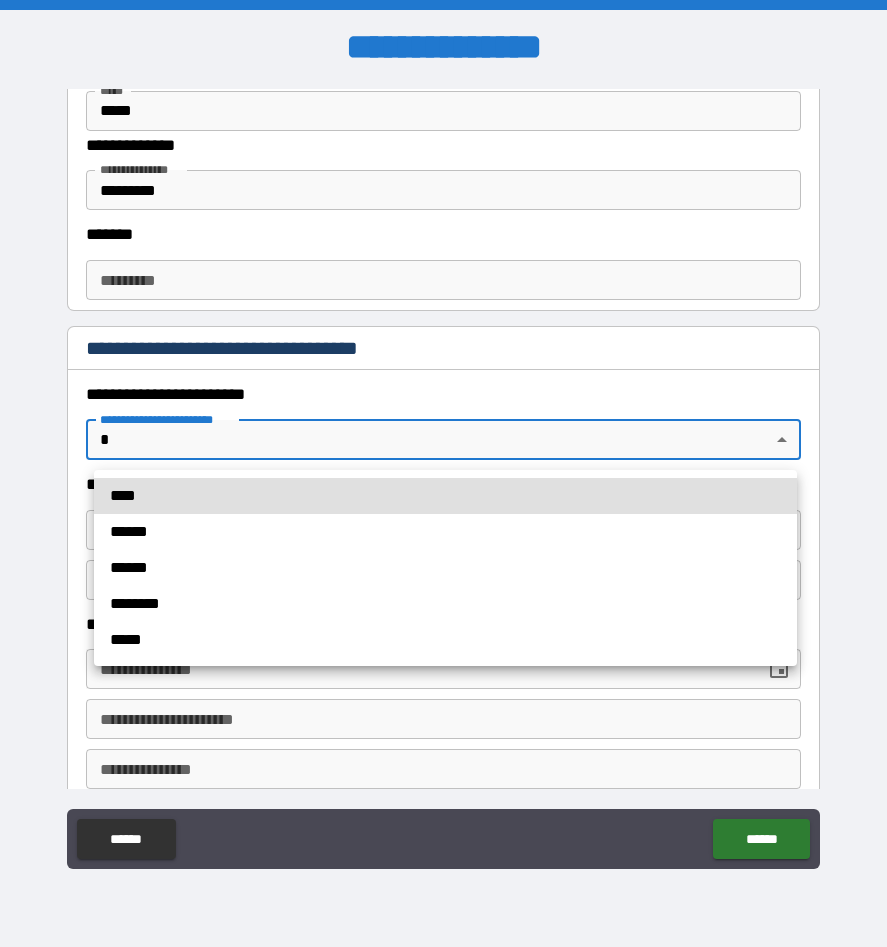 click on "**********" at bounding box center (443, 473) 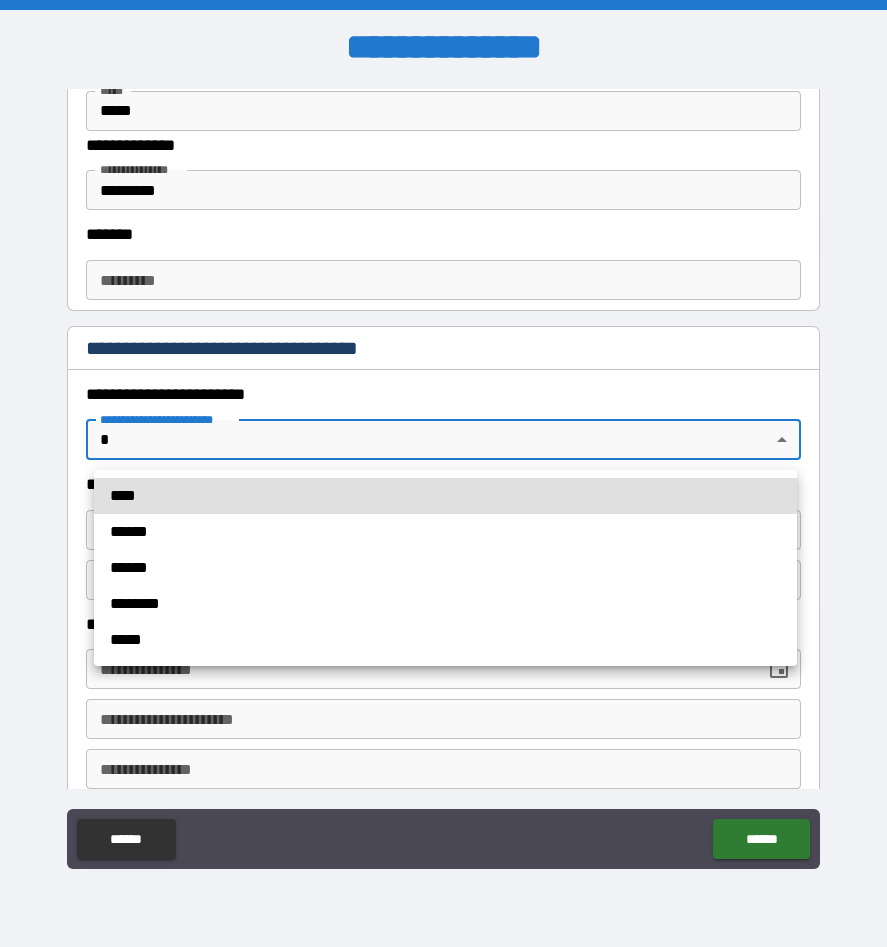 click on "******" at bounding box center [445, 532] 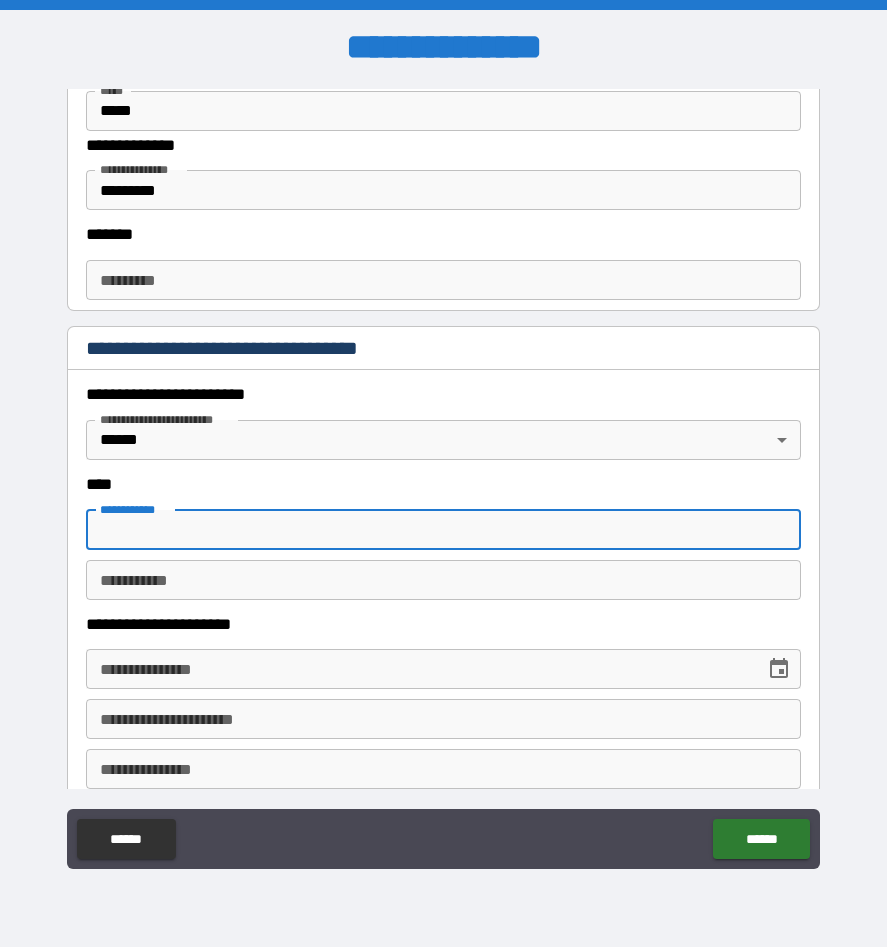 click on "**********" at bounding box center [443, 530] 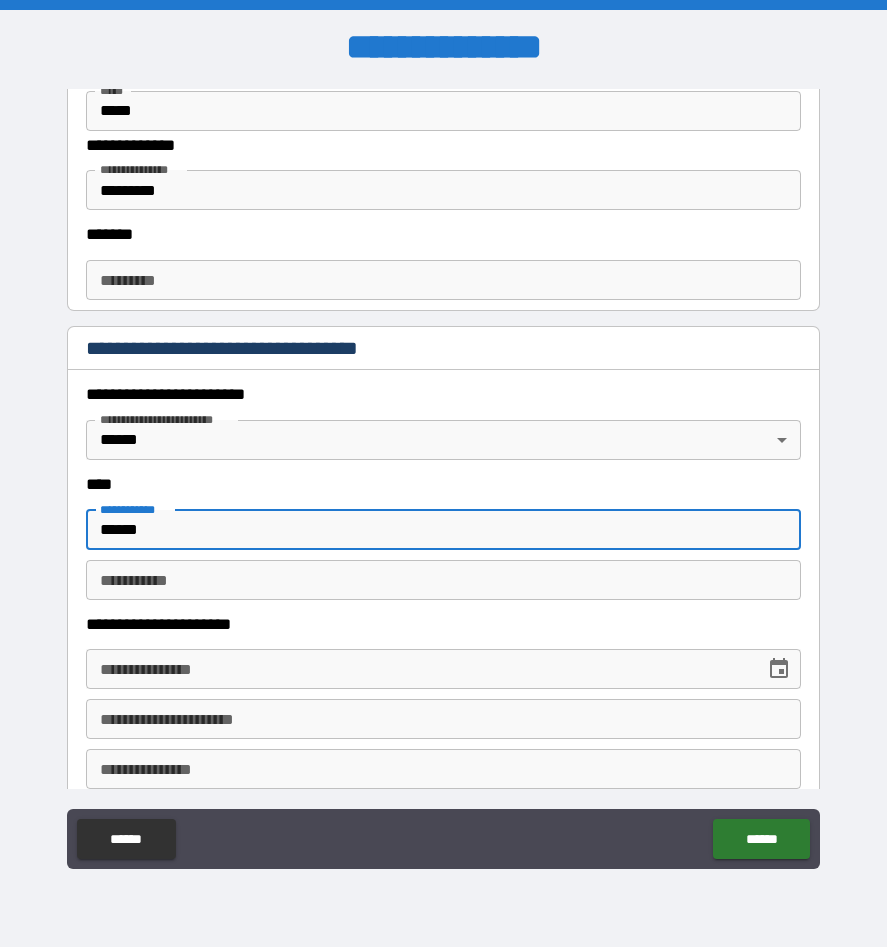 type on "******" 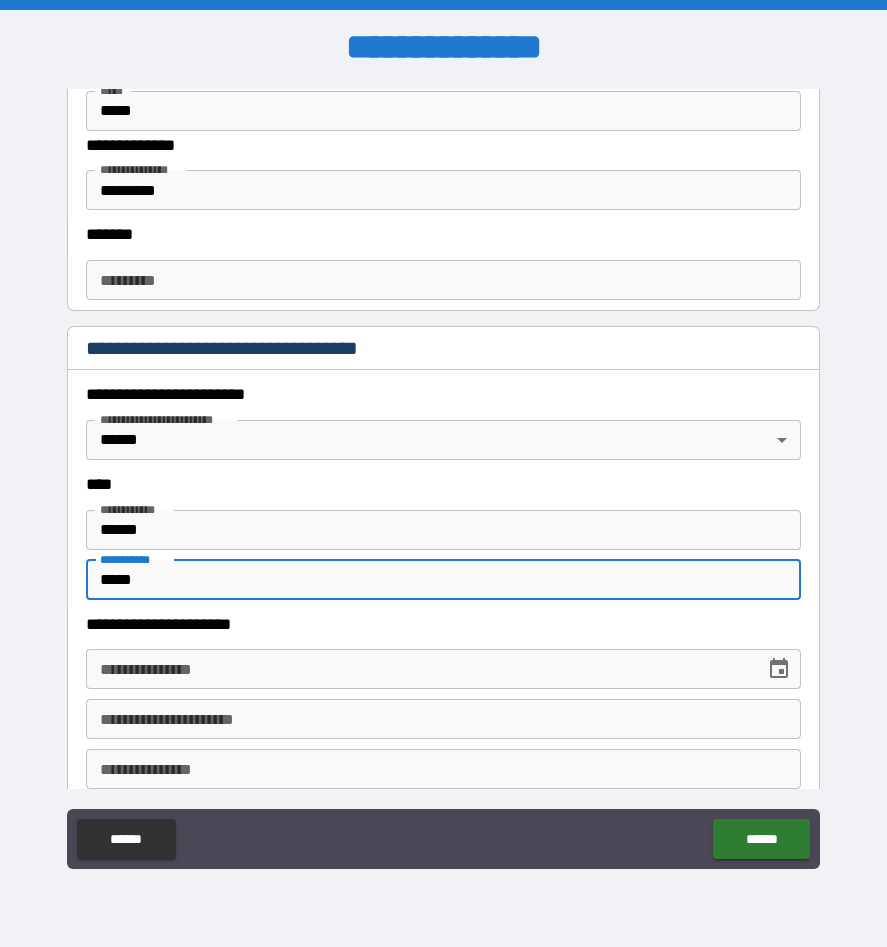 type on "*****" 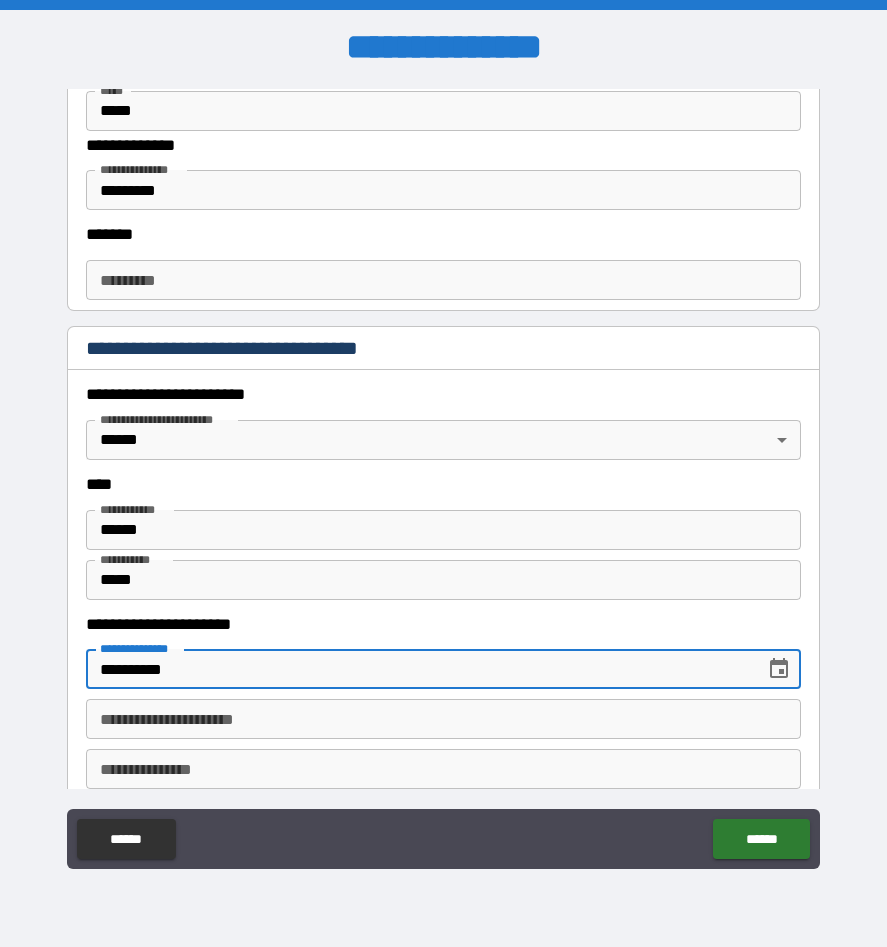 type on "**********" 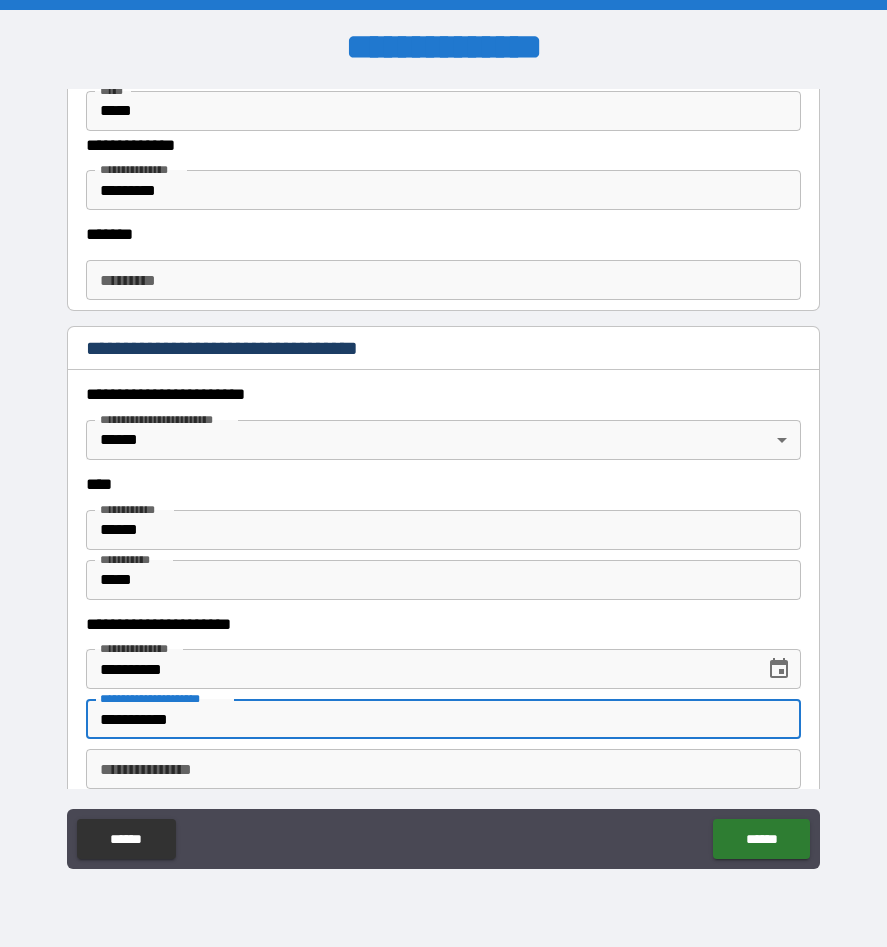 type on "**********" 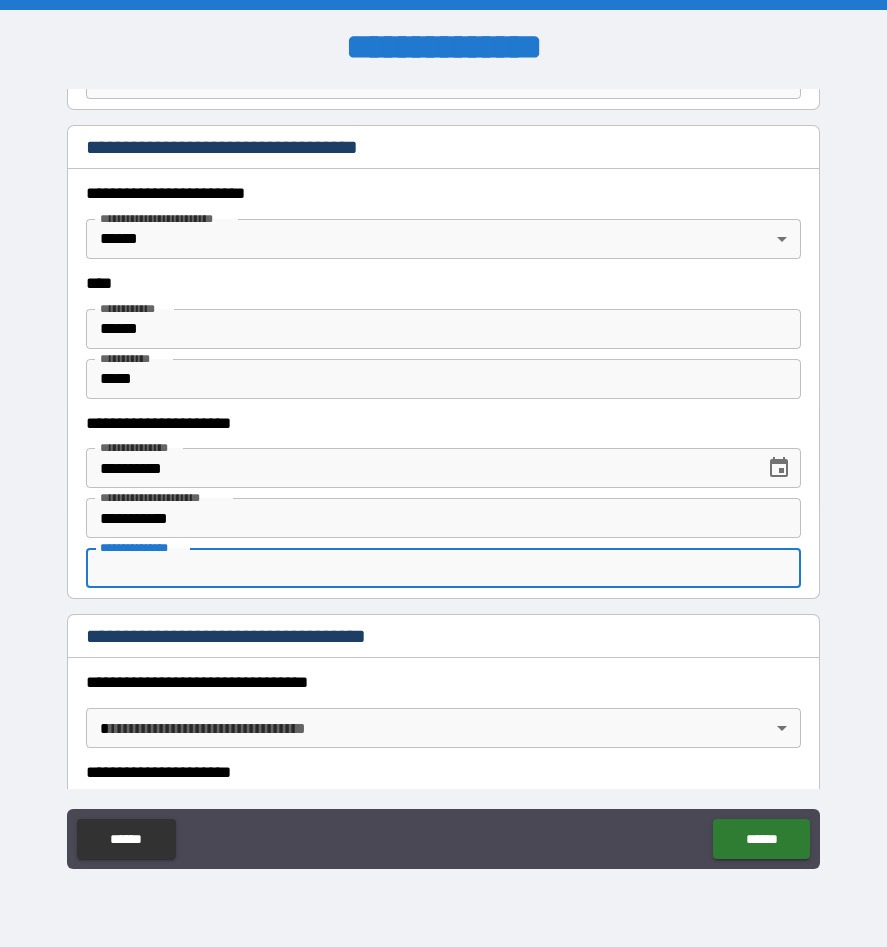 scroll, scrollTop: 1306, scrollLeft: 0, axis: vertical 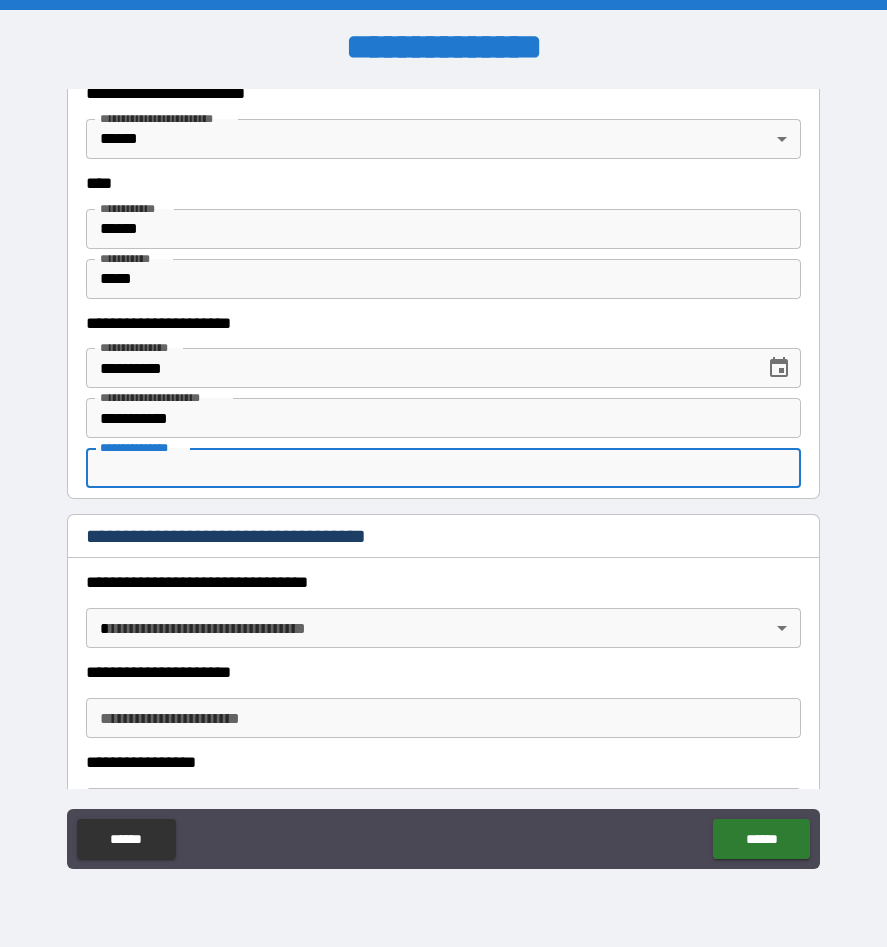 click on "**********" at bounding box center (443, 473) 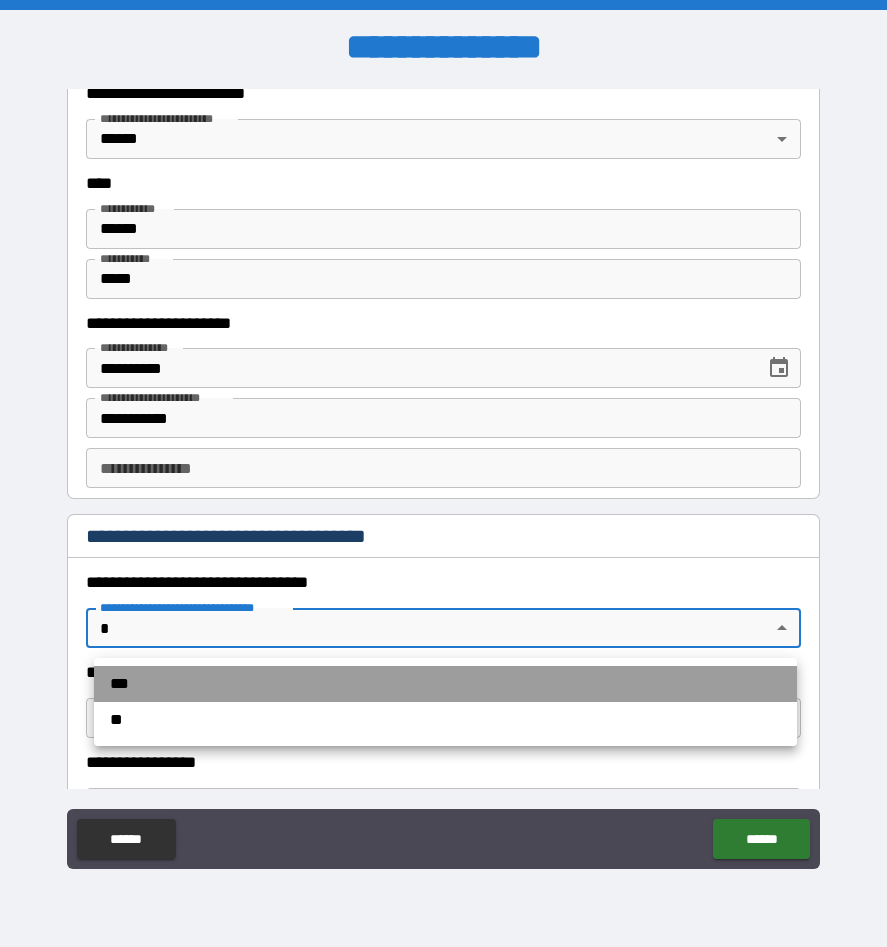 click on "***" at bounding box center [445, 684] 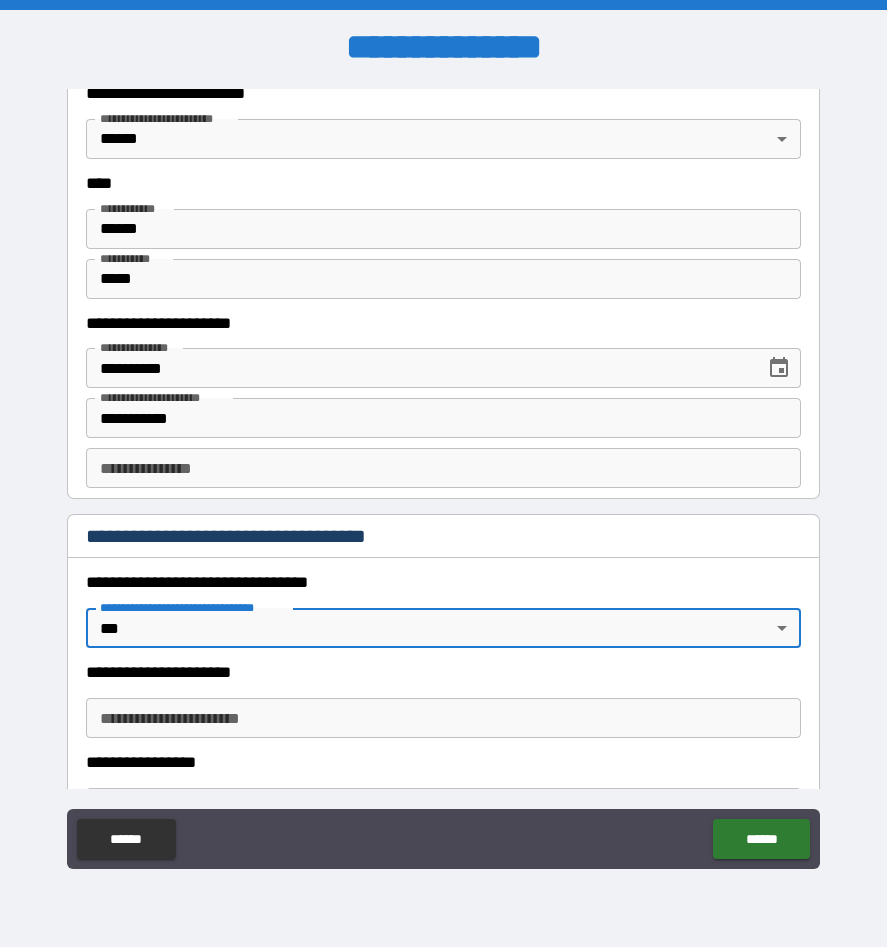 click on "**********" at bounding box center (443, 718) 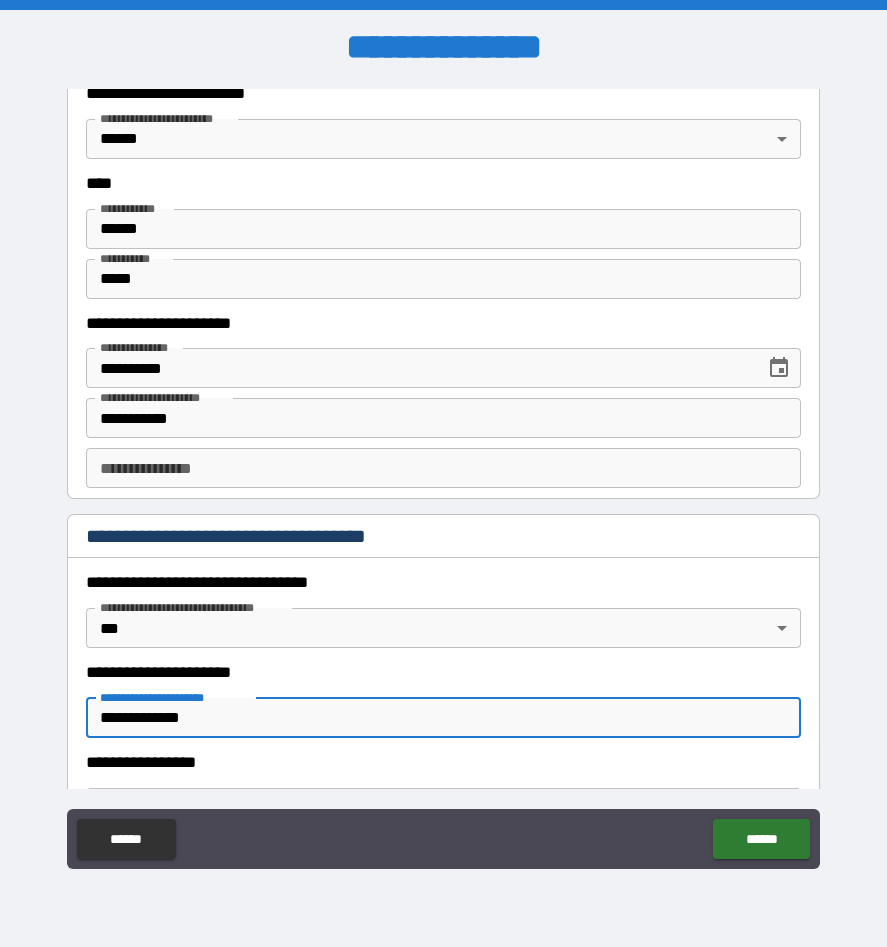 type on "**********" 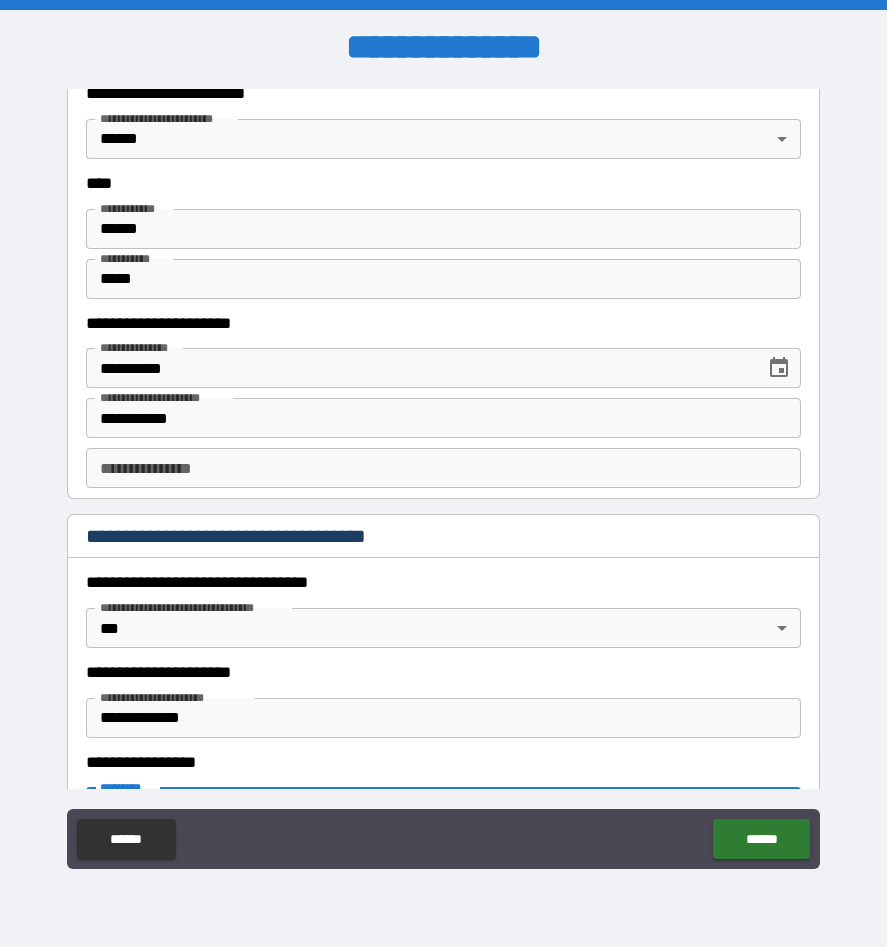 scroll, scrollTop: 1345, scrollLeft: 0, axis: vertical 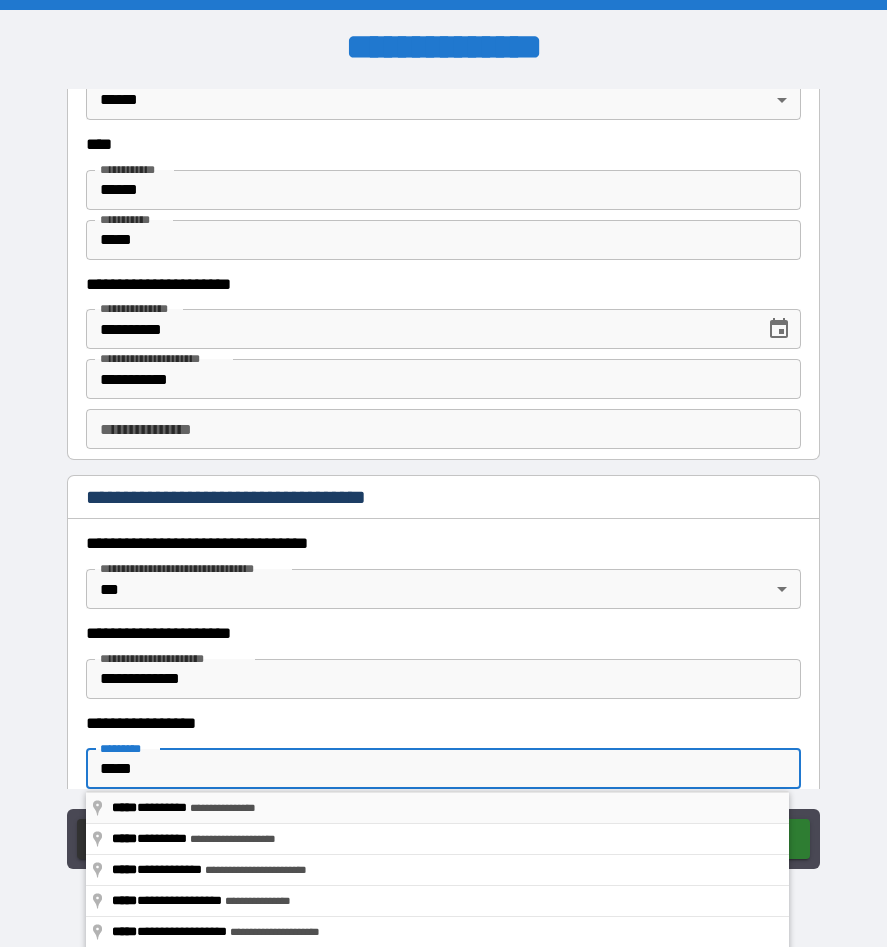 type on "**********" 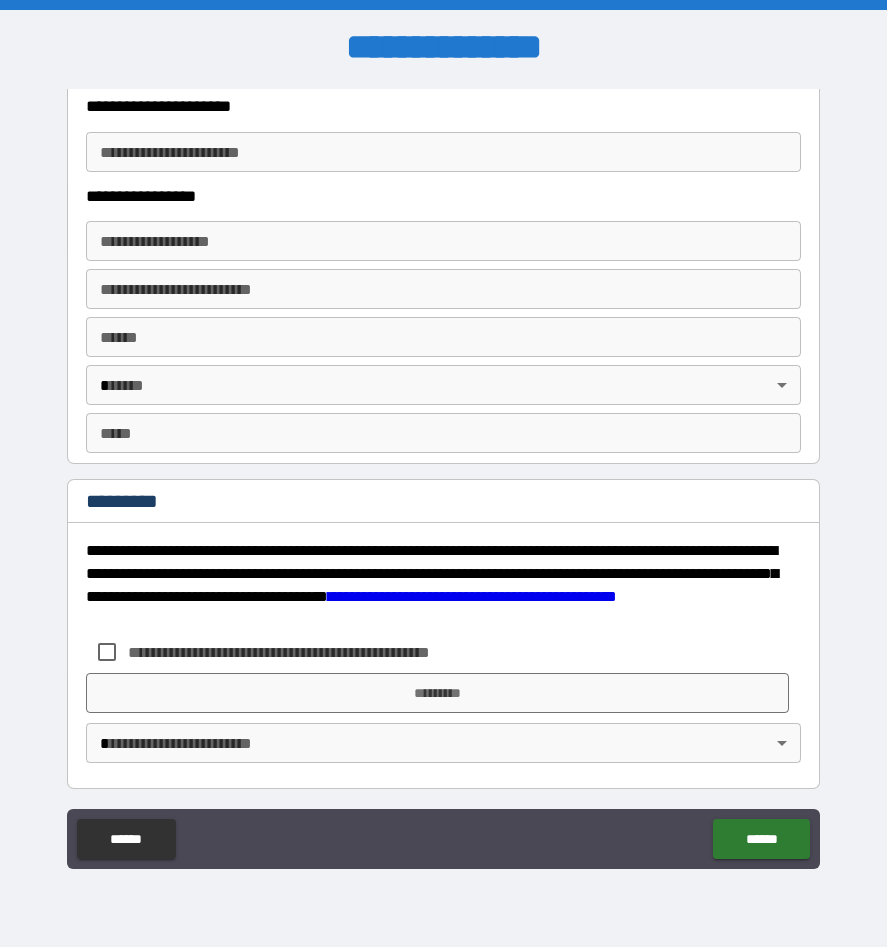 scroll, scrollTop: 4020, scrollLeft: 0, axis: vertical 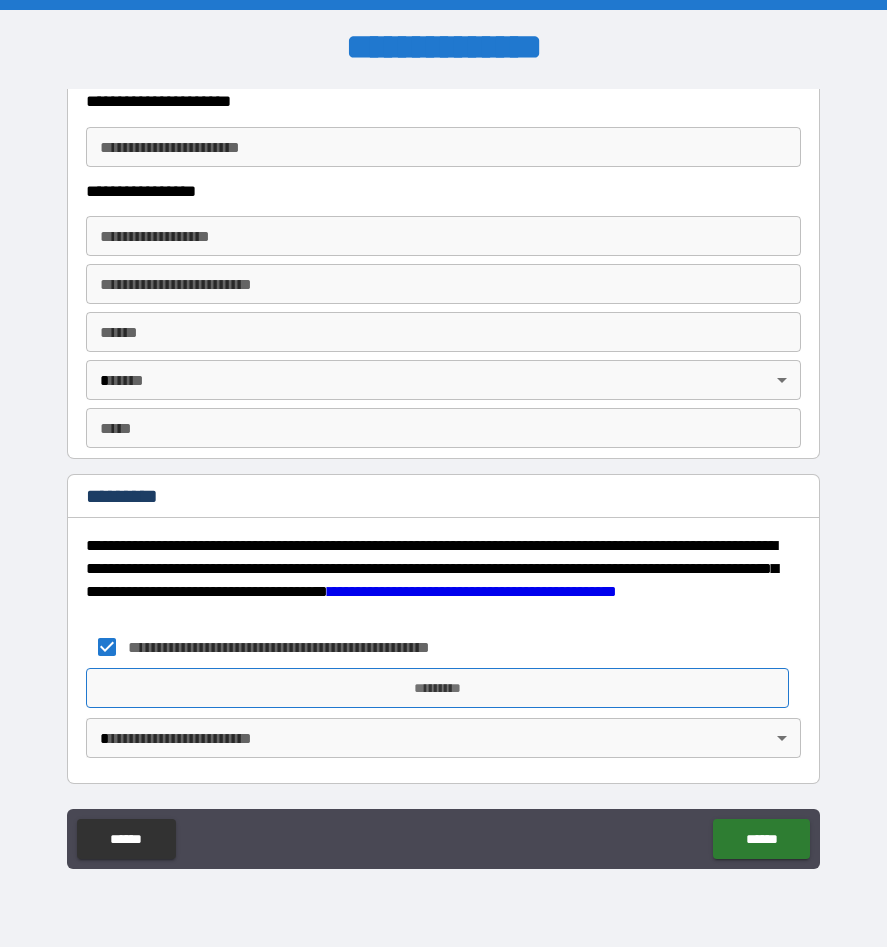 click on "*********" at bounding box center [437, 688] 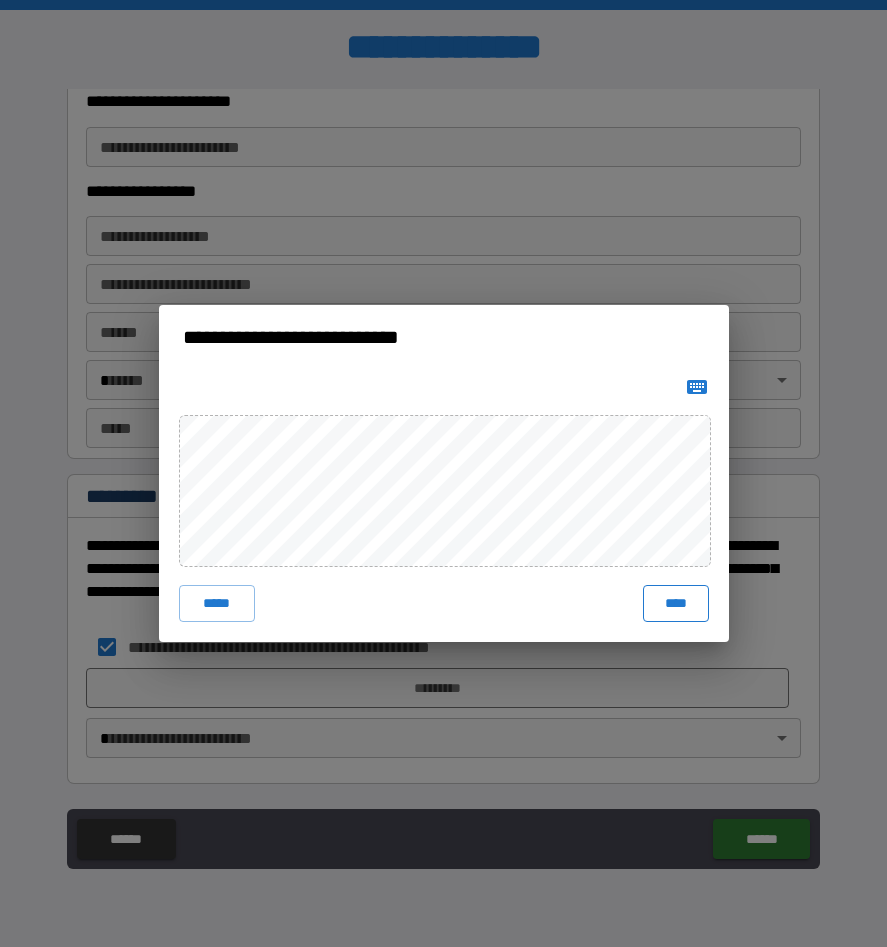 click on "****" at bounding box center (676, 603) 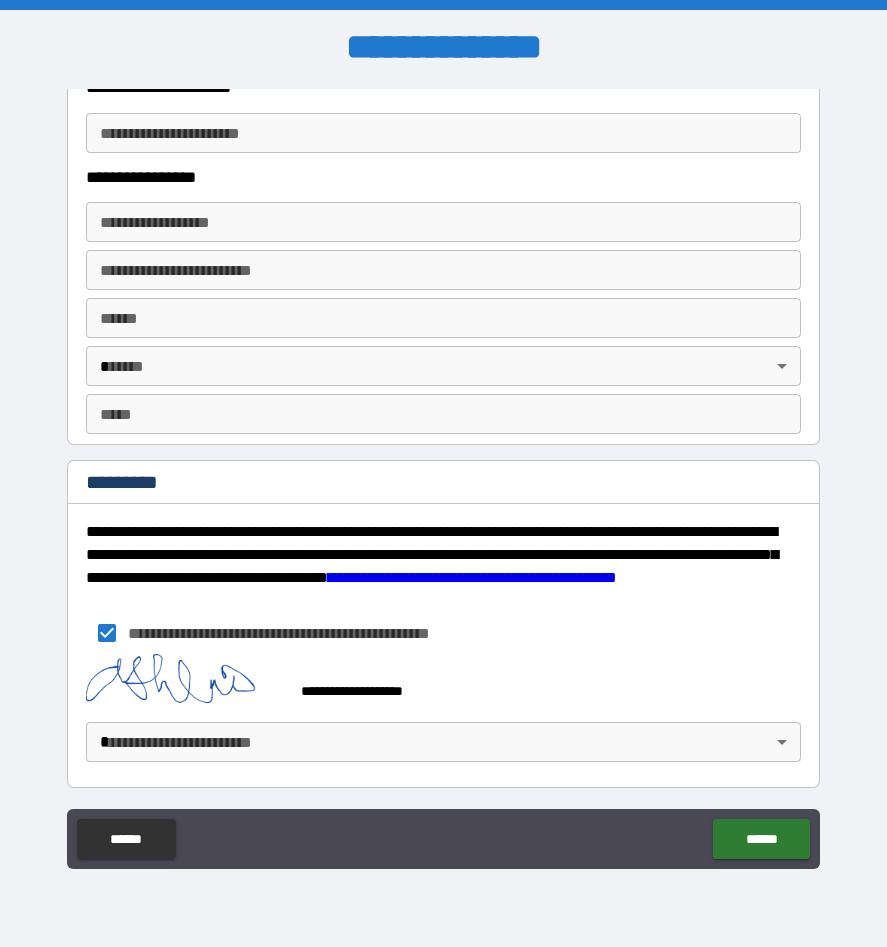 scroll, scrollTop: 4038, scrollLeft: 0, axis: vertical 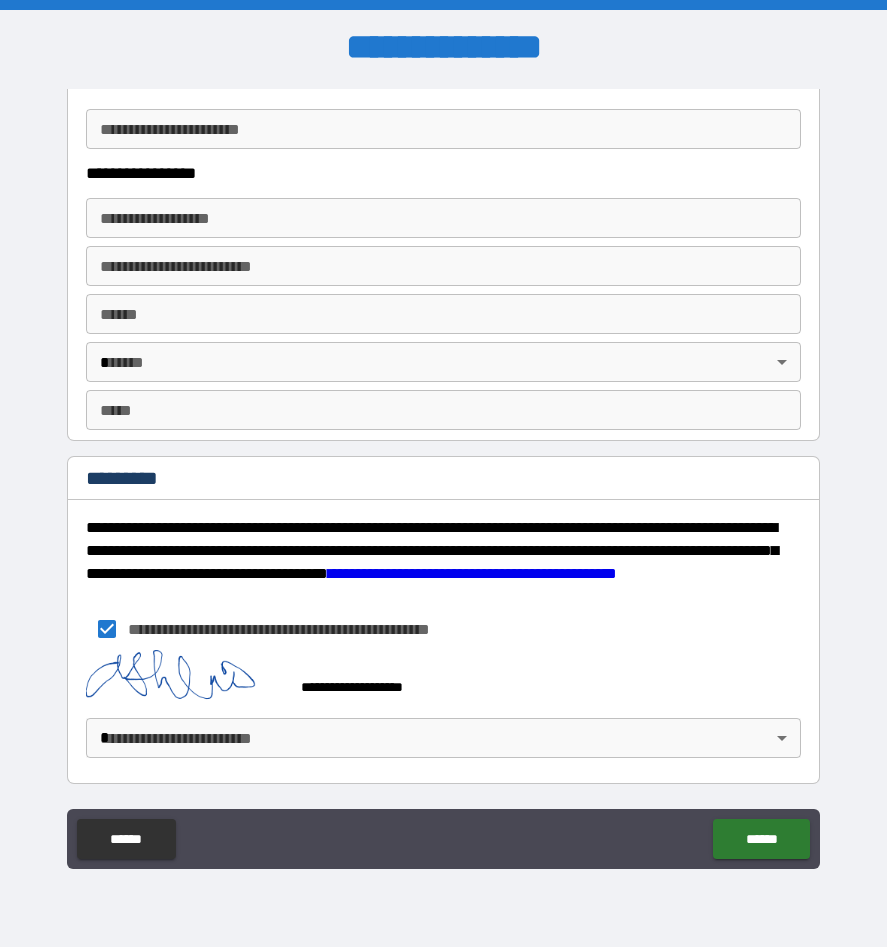 click on "**********" at bounding box center (443, 473) 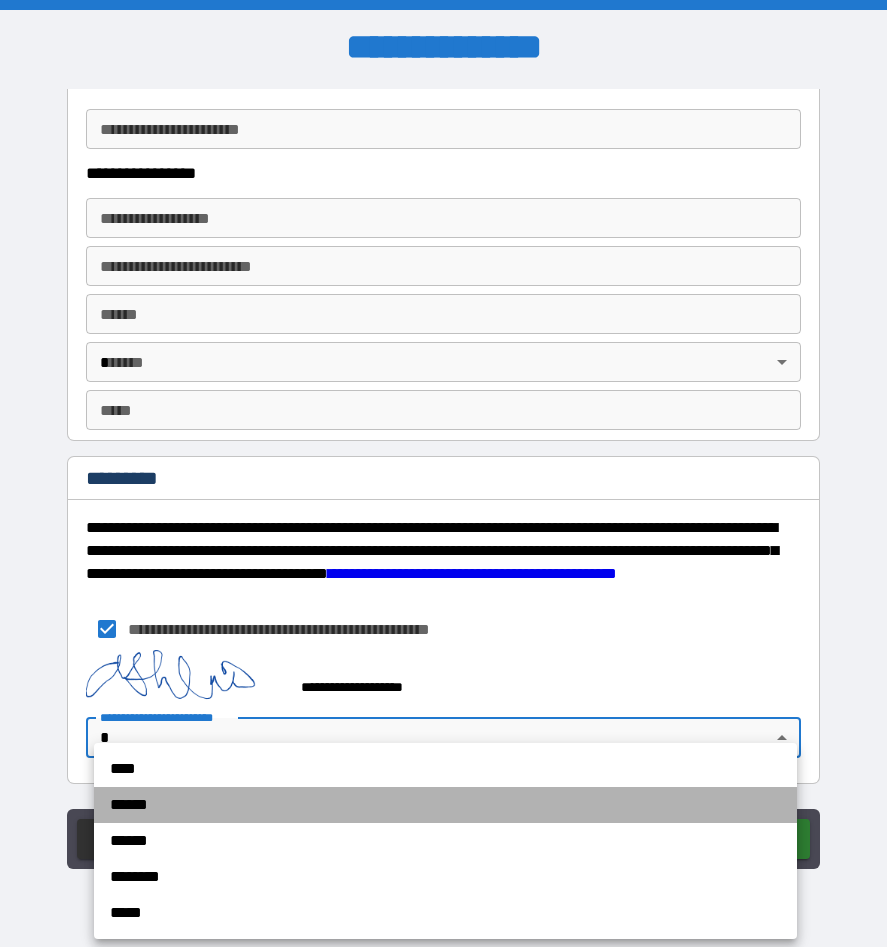 click on "******" at bounding box center [445, 805] 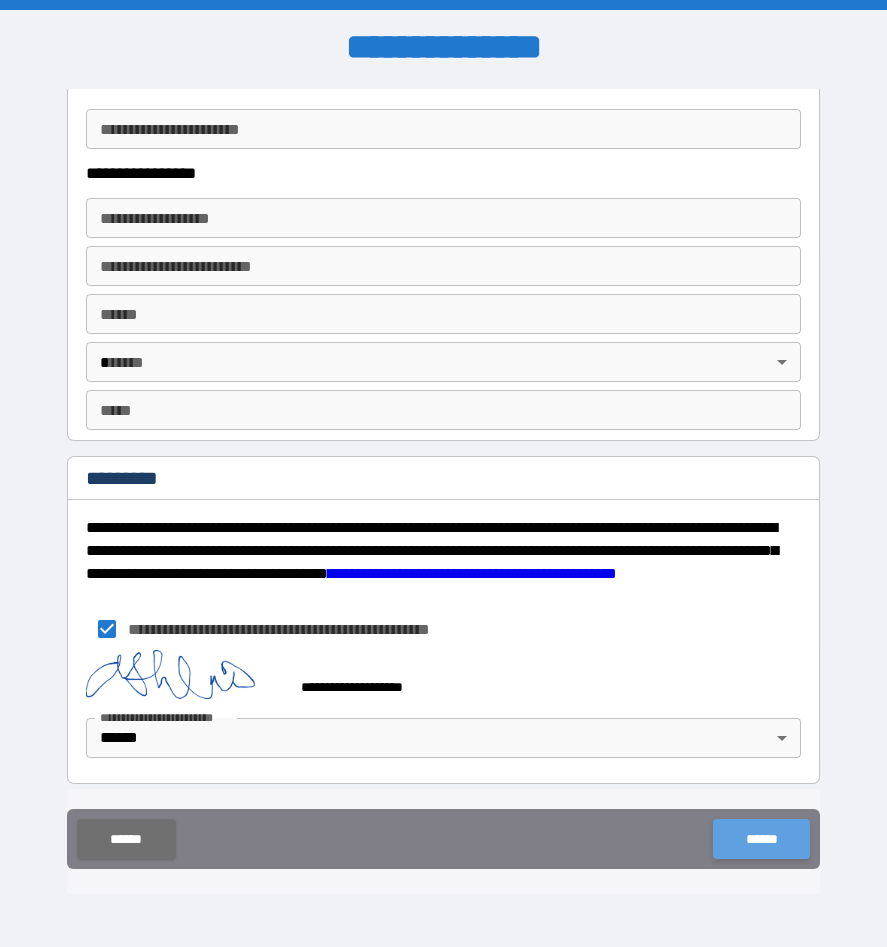 click on "******" at bounding box center [761, 839] 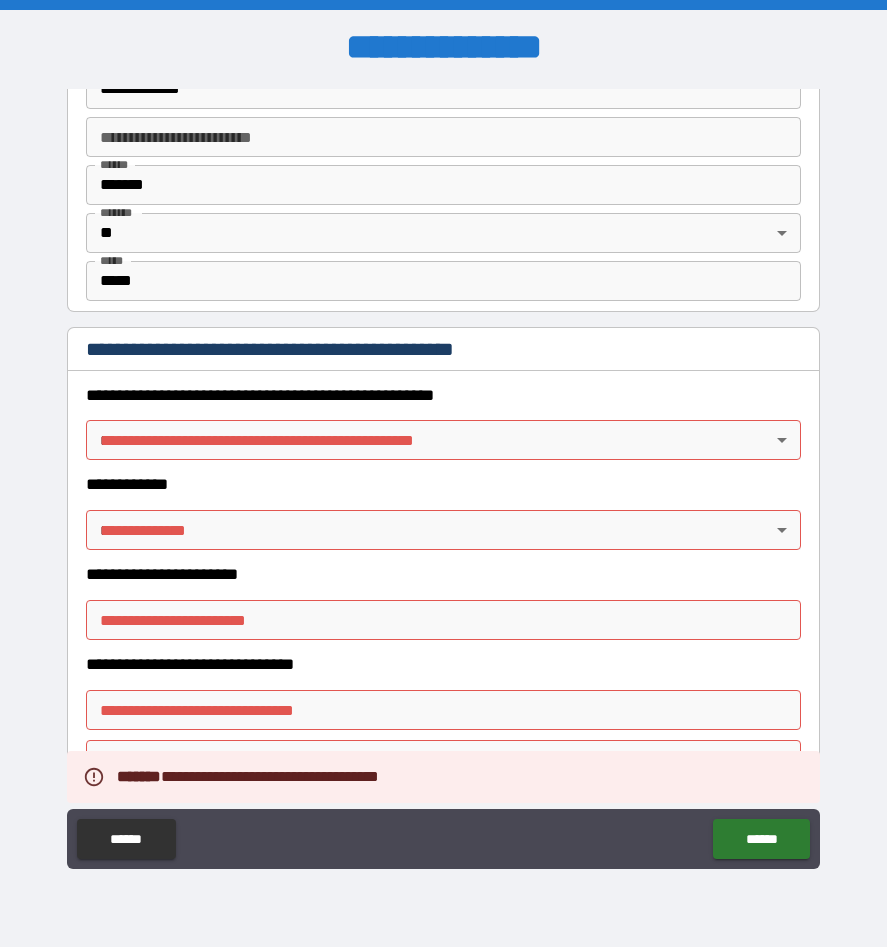 scroll, scrollTop: 1938, scrollLeft: 0, axis: vertical 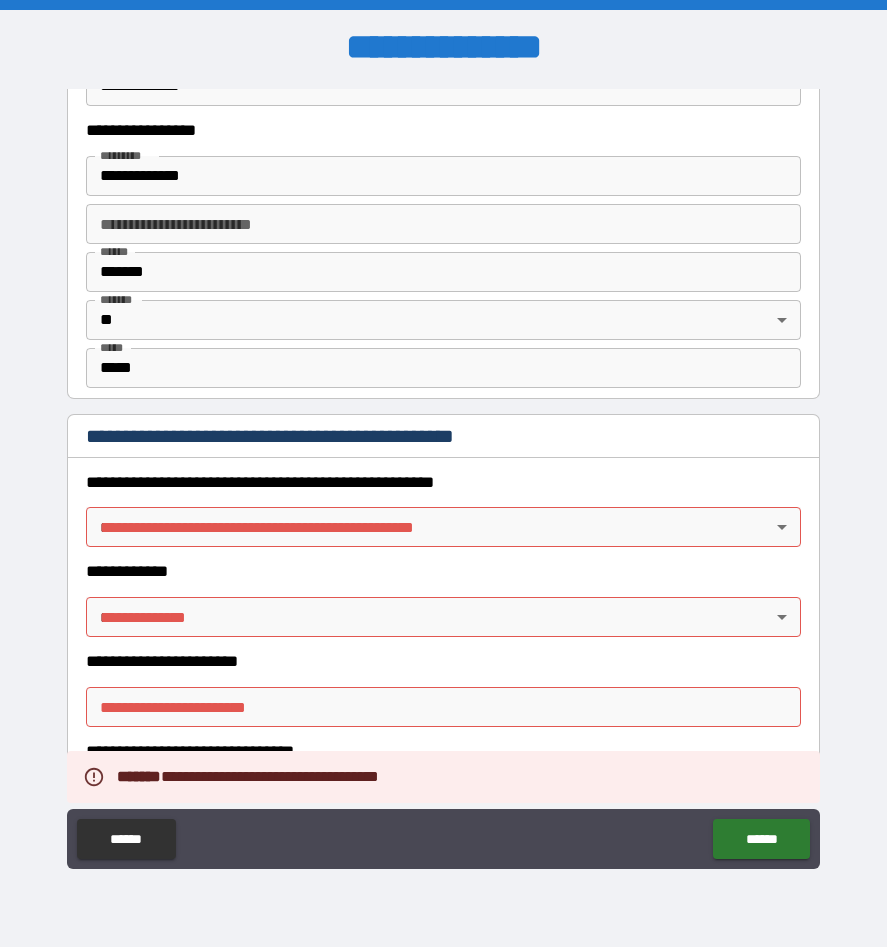 click on "**********" at bounding box center [443, 473] 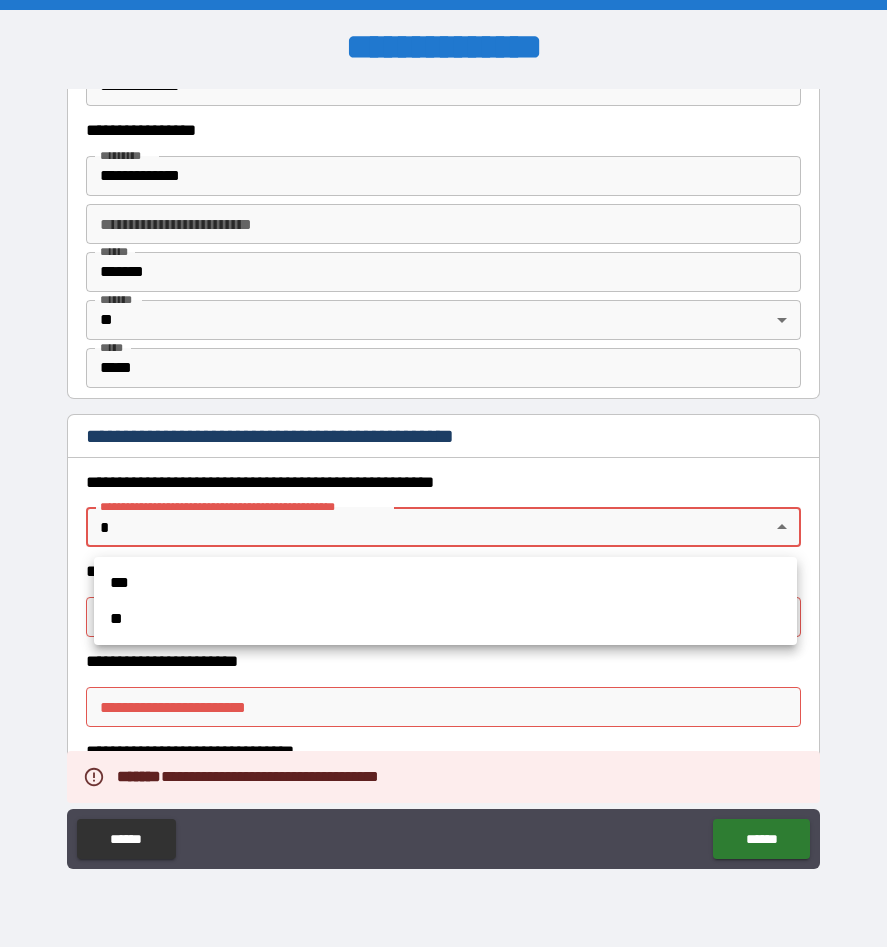 click on "**" at bounding box center [445, 619] 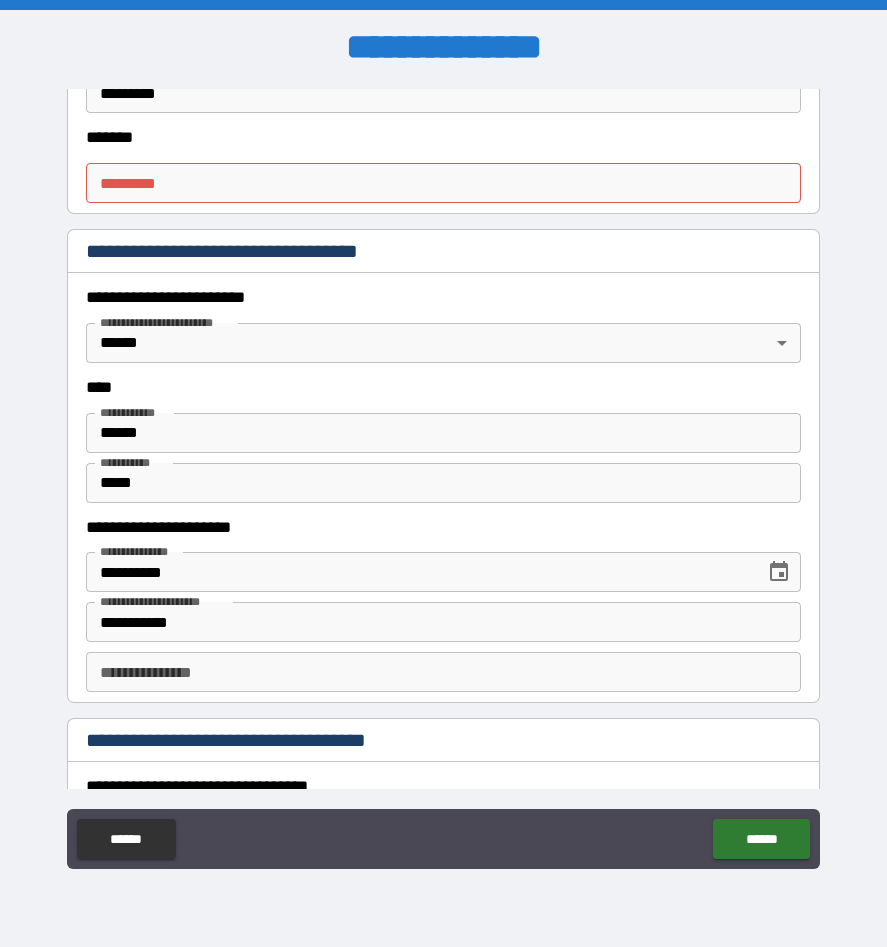 scroll, scrollTop: 755, scrollLeft: 0, axis: vertical 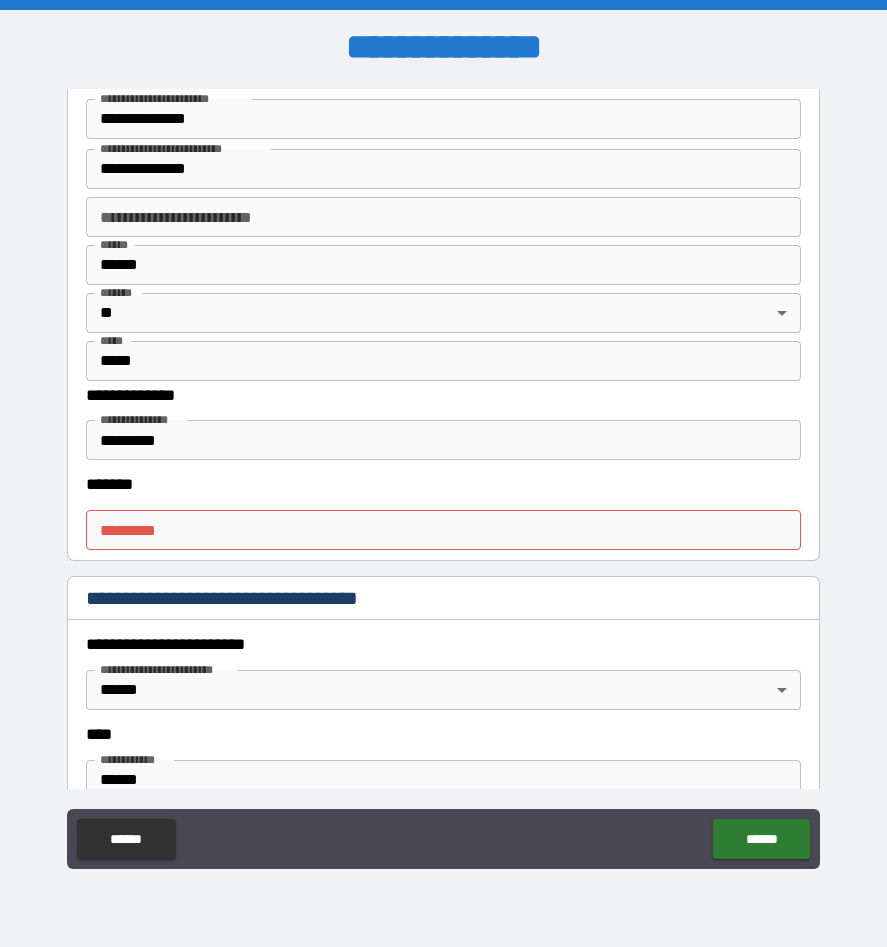 click on "*******   *" at bounding box center [443, 530] 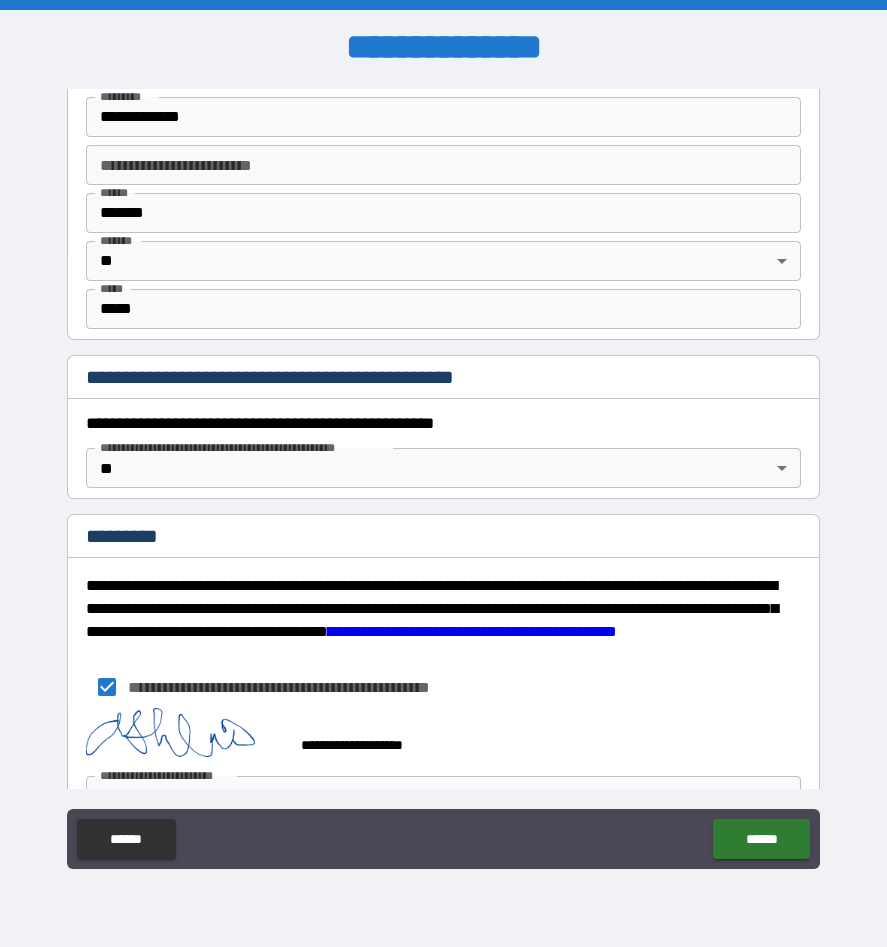 scroll, scrollTop: 2055, scrollLeft: 0, axis: vertical 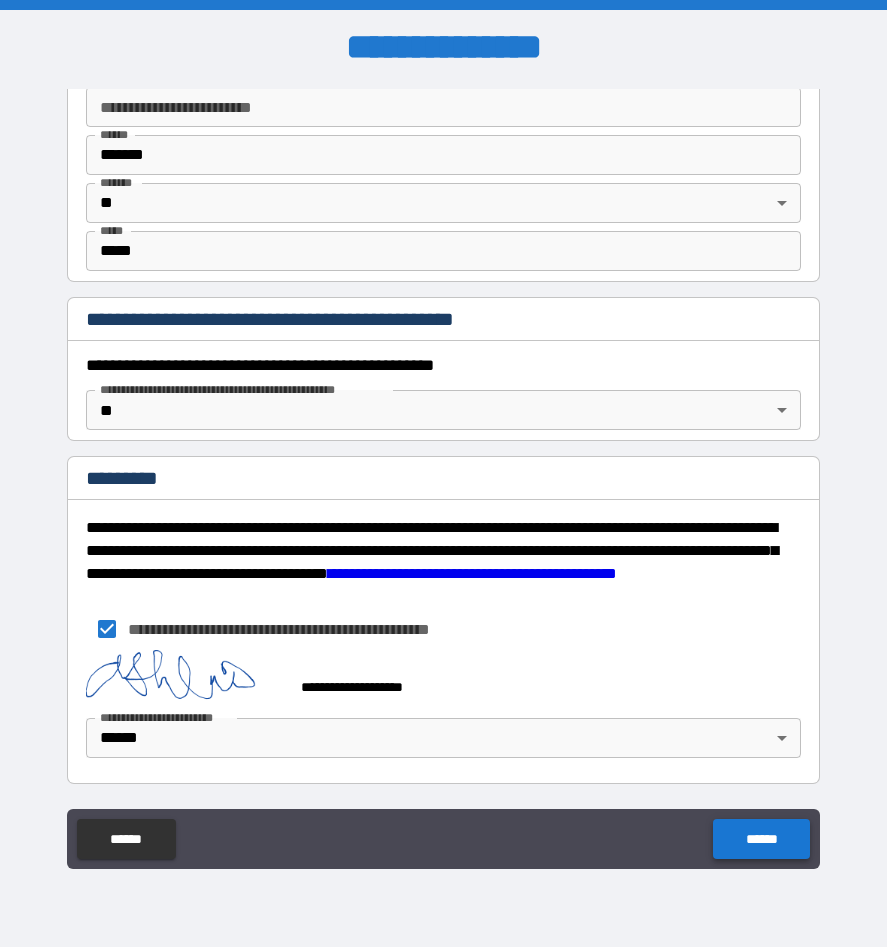 type on "**" 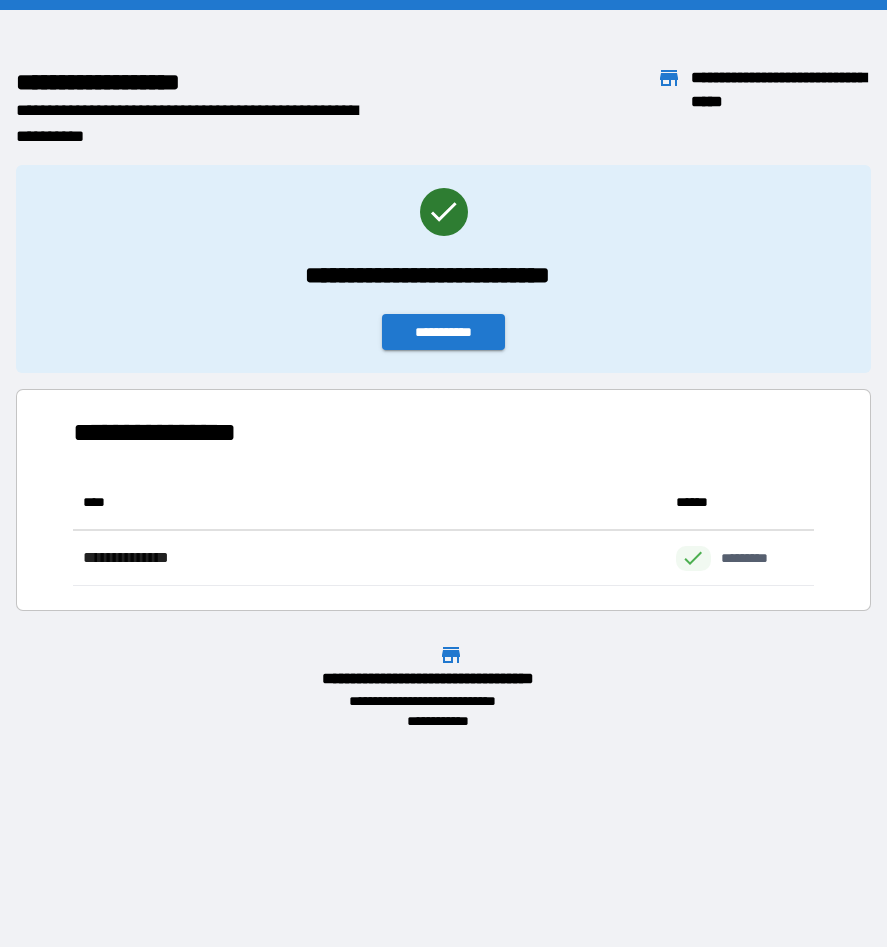scroll, scrollTop: 16, scrollLeft: 16, axis: both 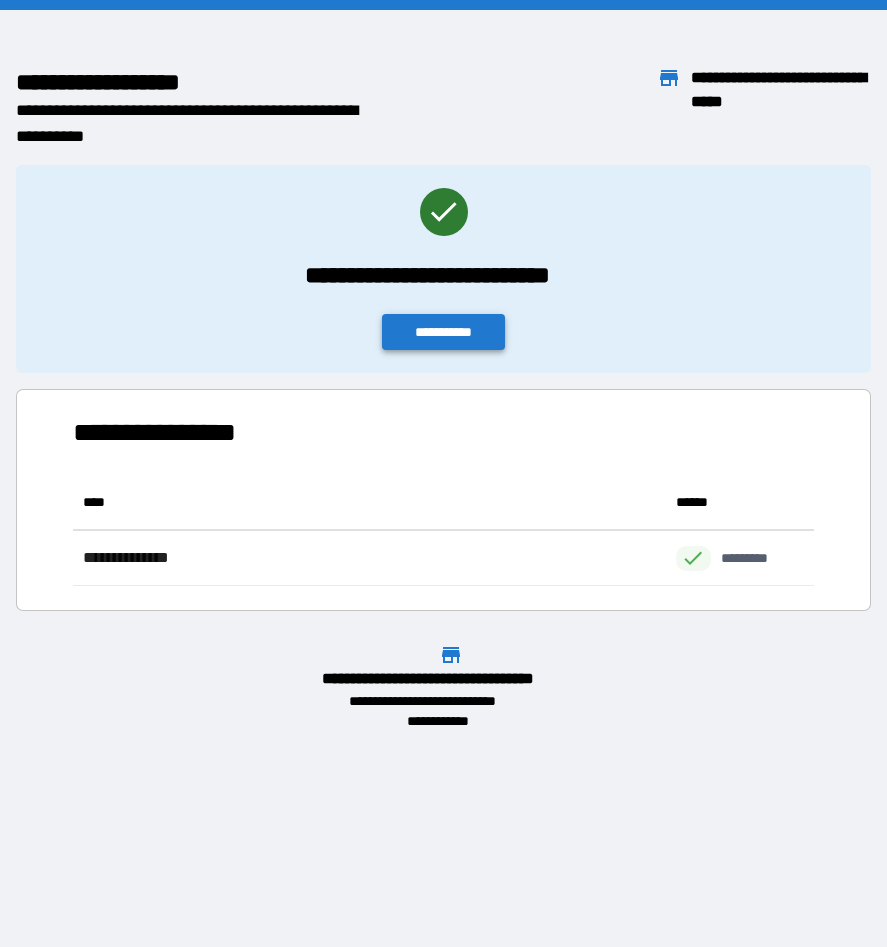 click on "**********" at bounding box center [444, 332] 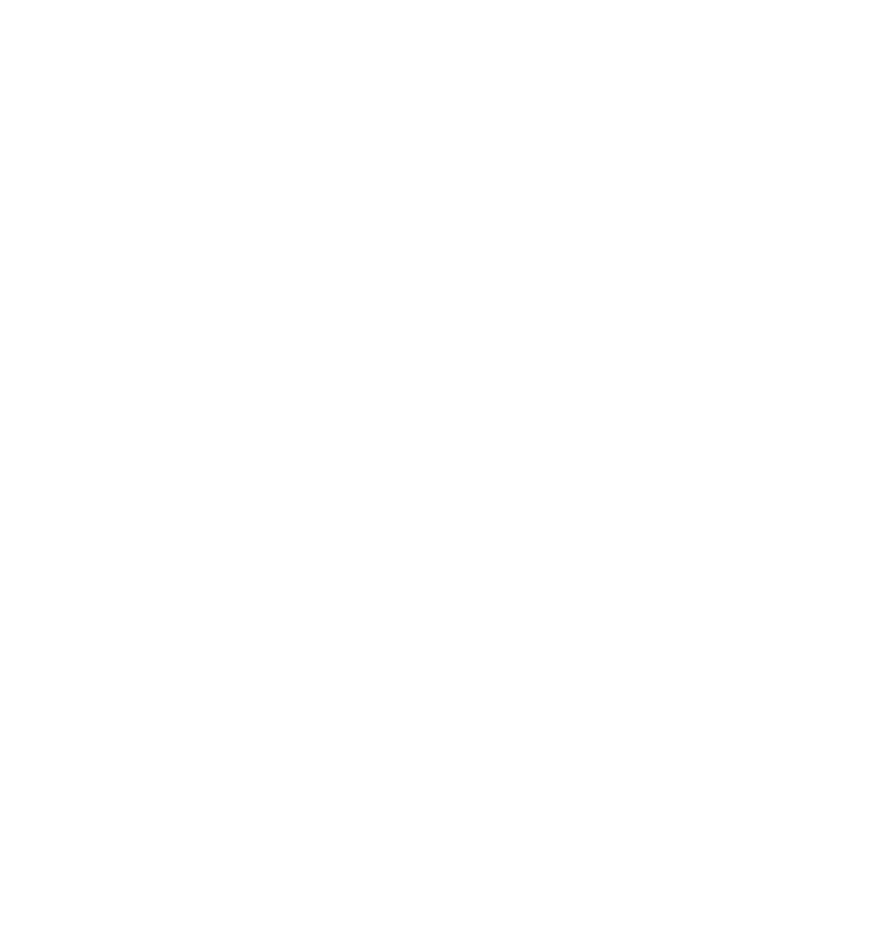 scroll, scrollTop: 0, scrollLeft: 0, axis: both 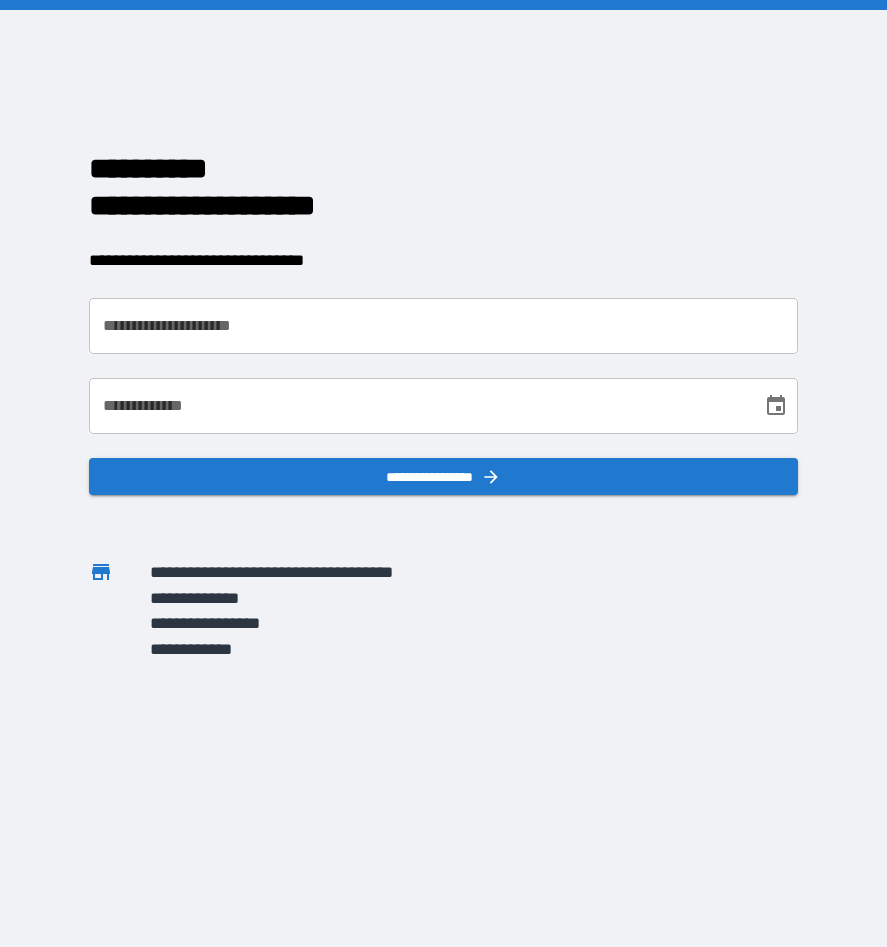 click on "**********" at bounding box center [444, 326] 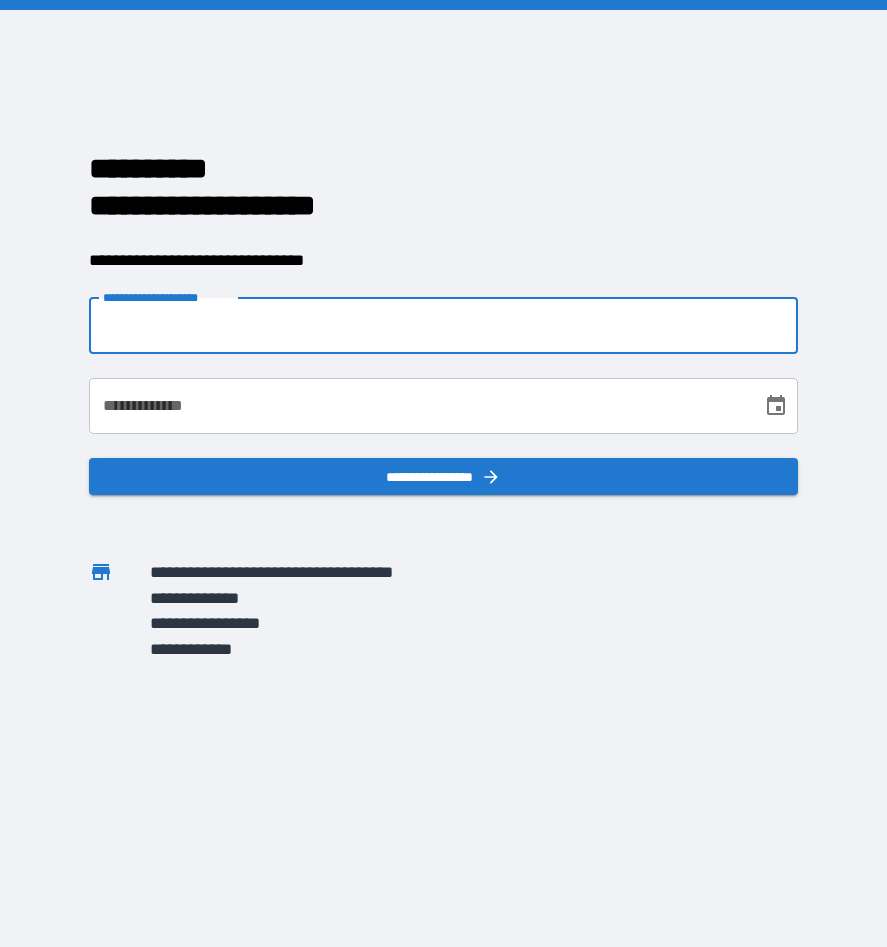 type on "**********" 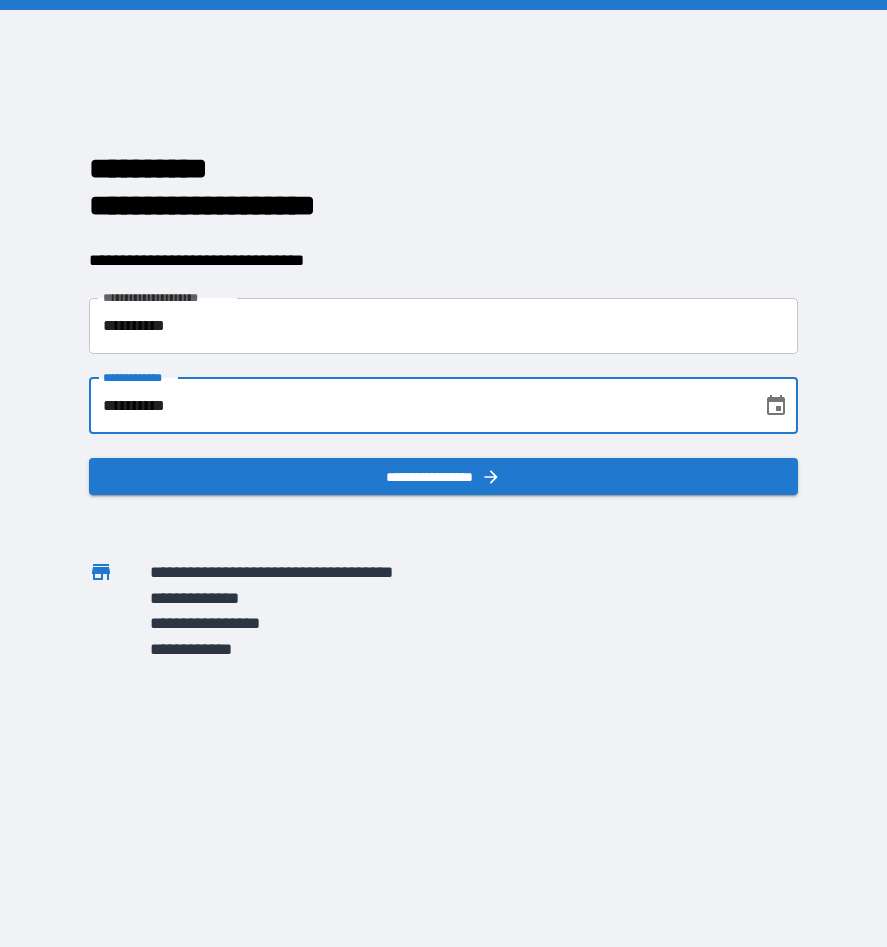 drag, startPoint x: 263, startPoint y: 411, endPoint x: 28, endPoint y: 428, distance: 235.61409 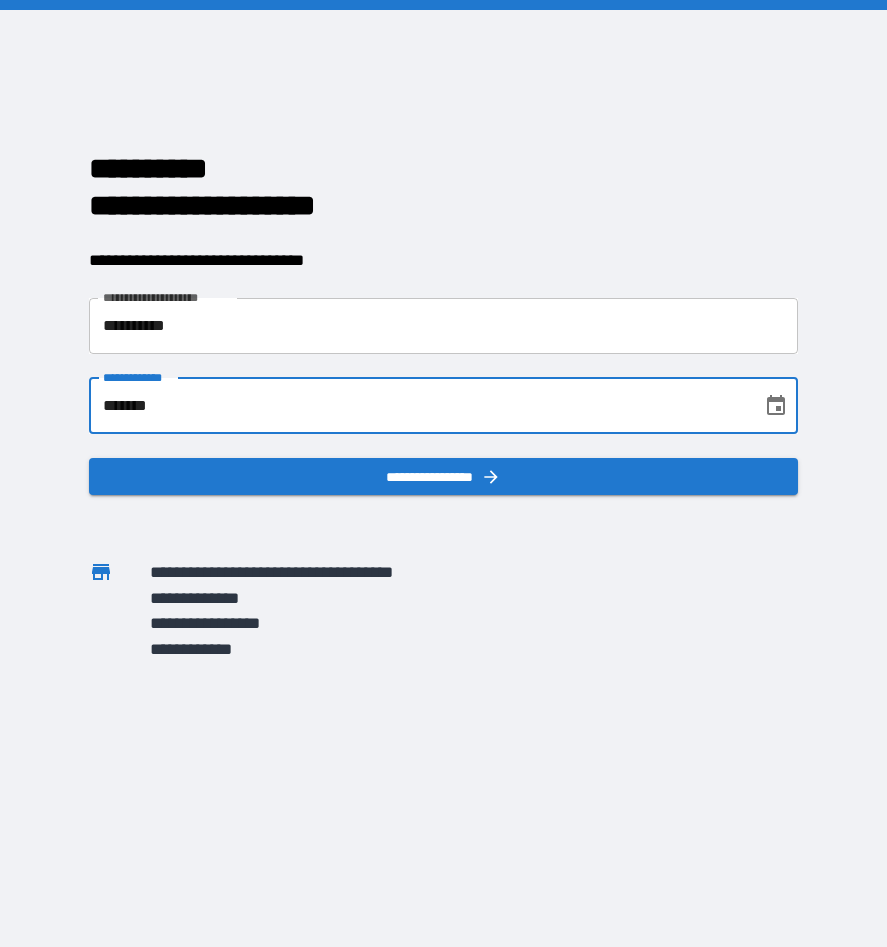 type on "**********" 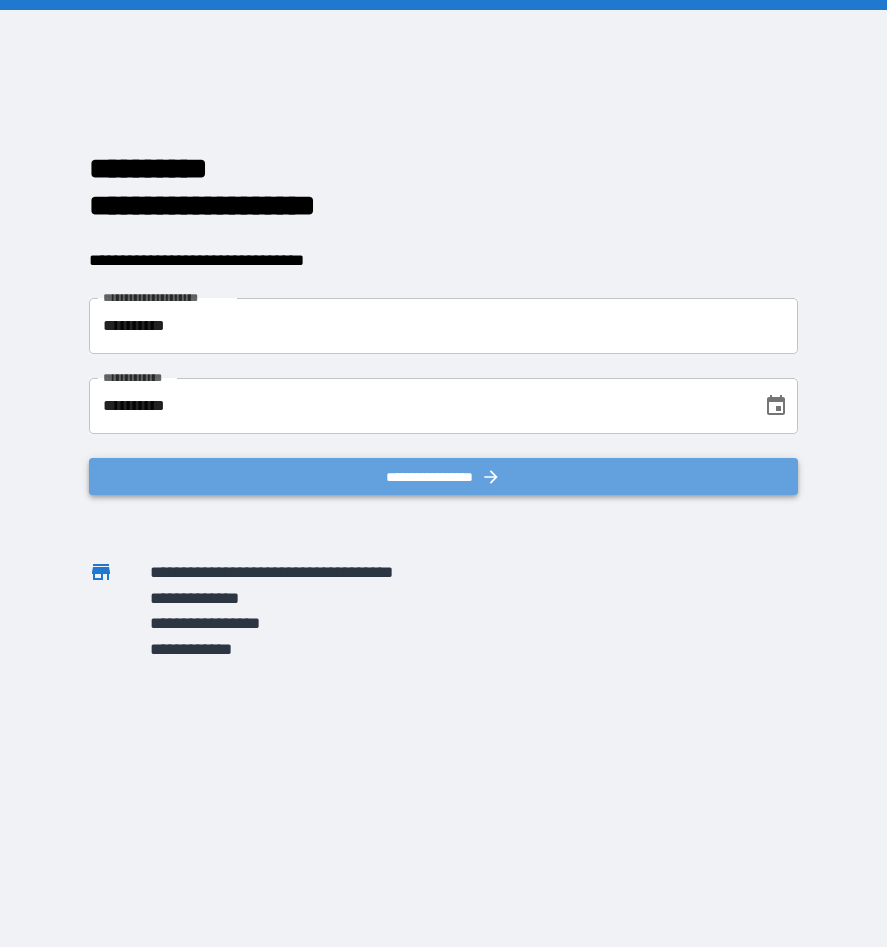 click on "**********" at bounding box center (444, 477) 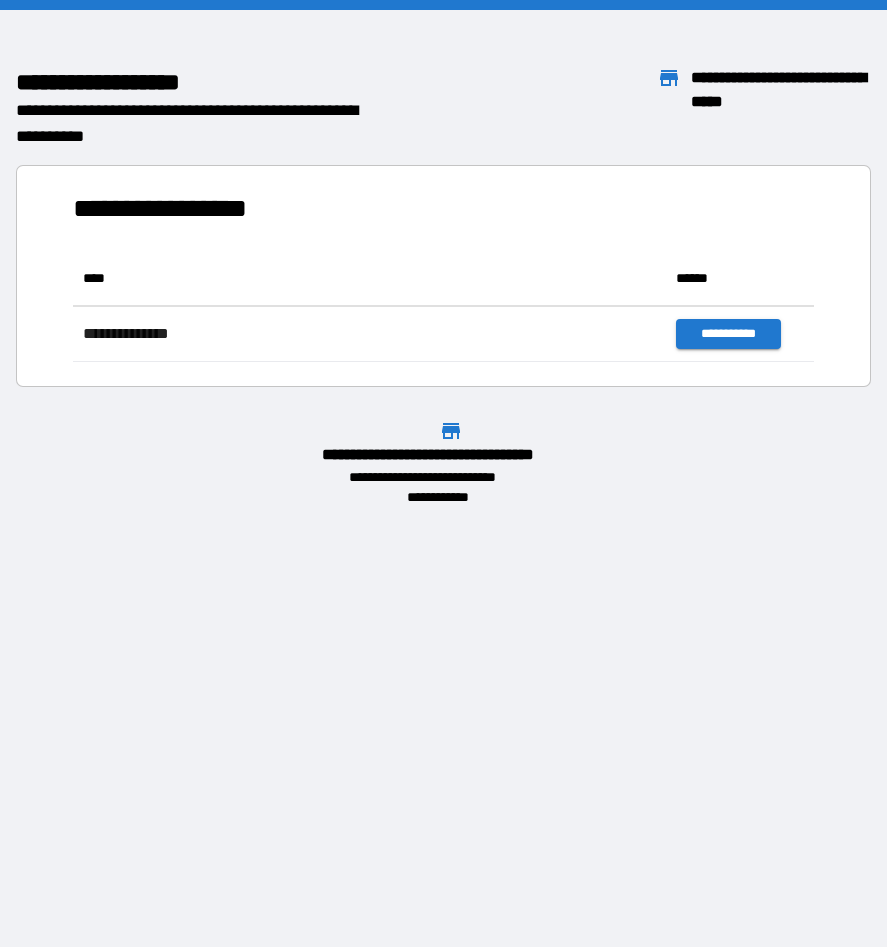 scroll, scrollTop: 16, scrollLeft: 16, axis: both 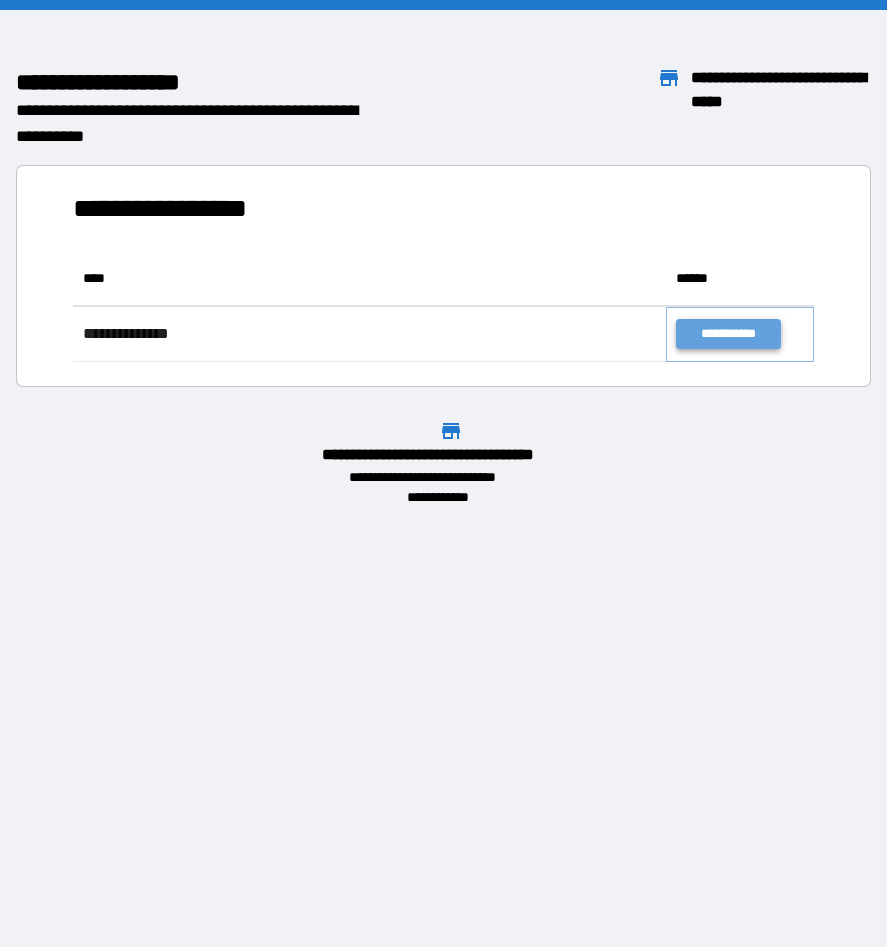click on "**********" at bounding box center [728, 334] 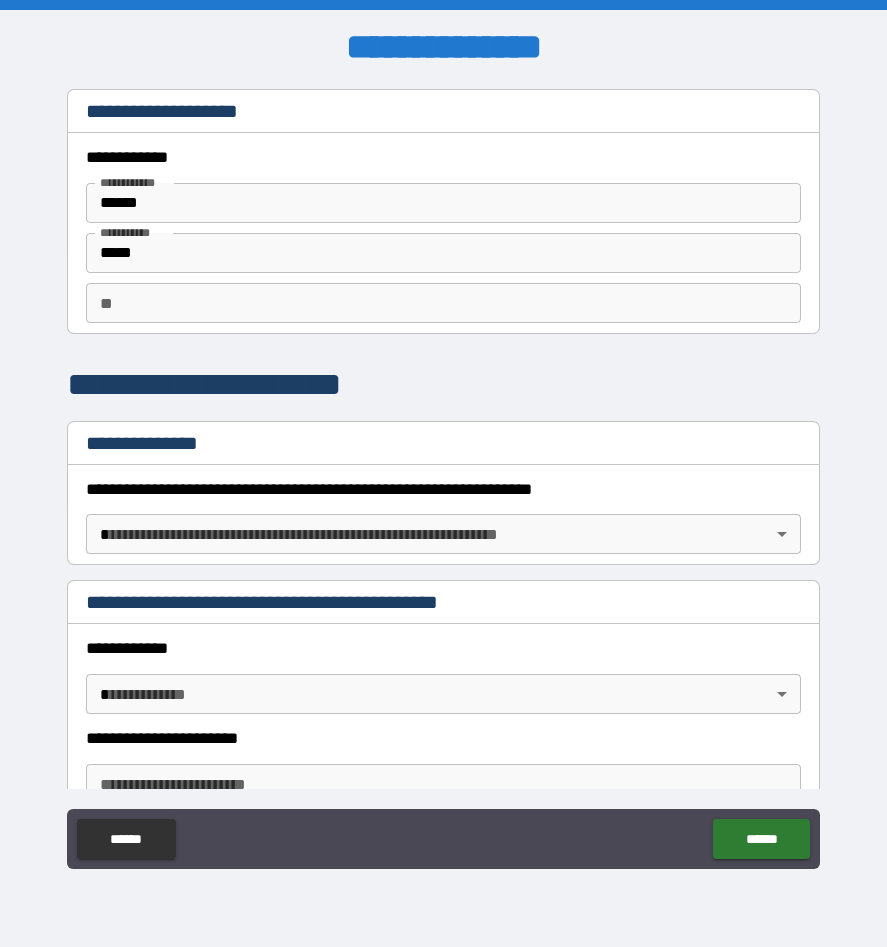 click on "**********" at bounding box center [443, 520] 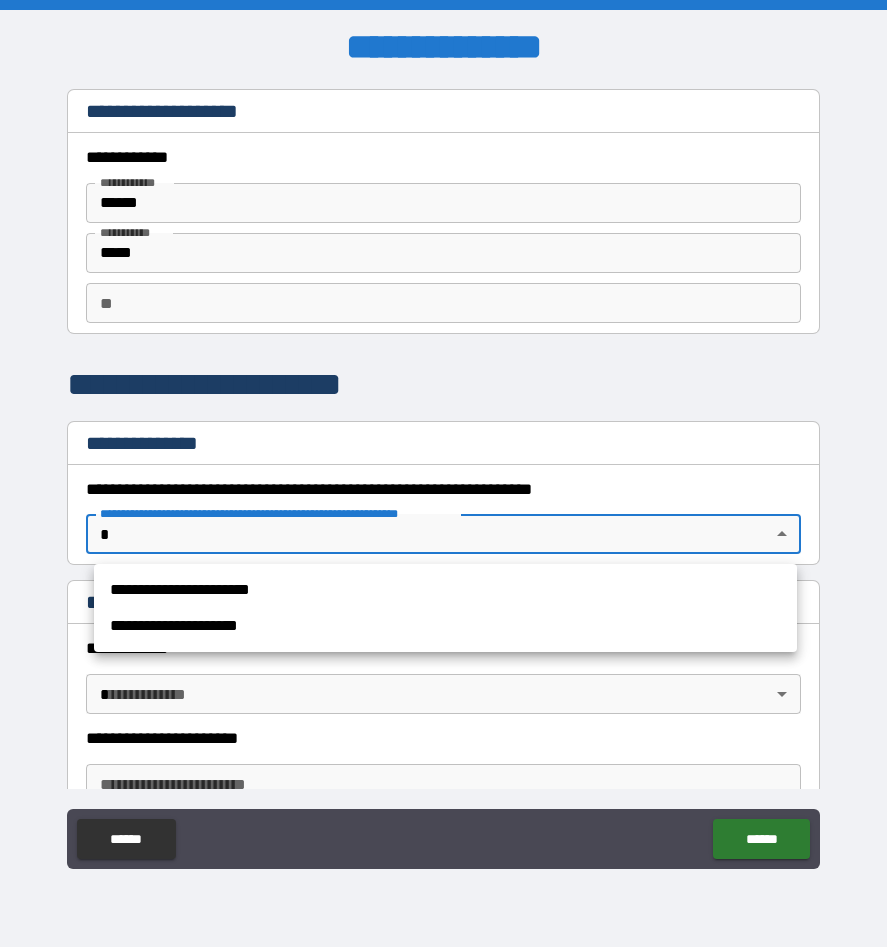 click on "**********" at bounding box center [443, 473] 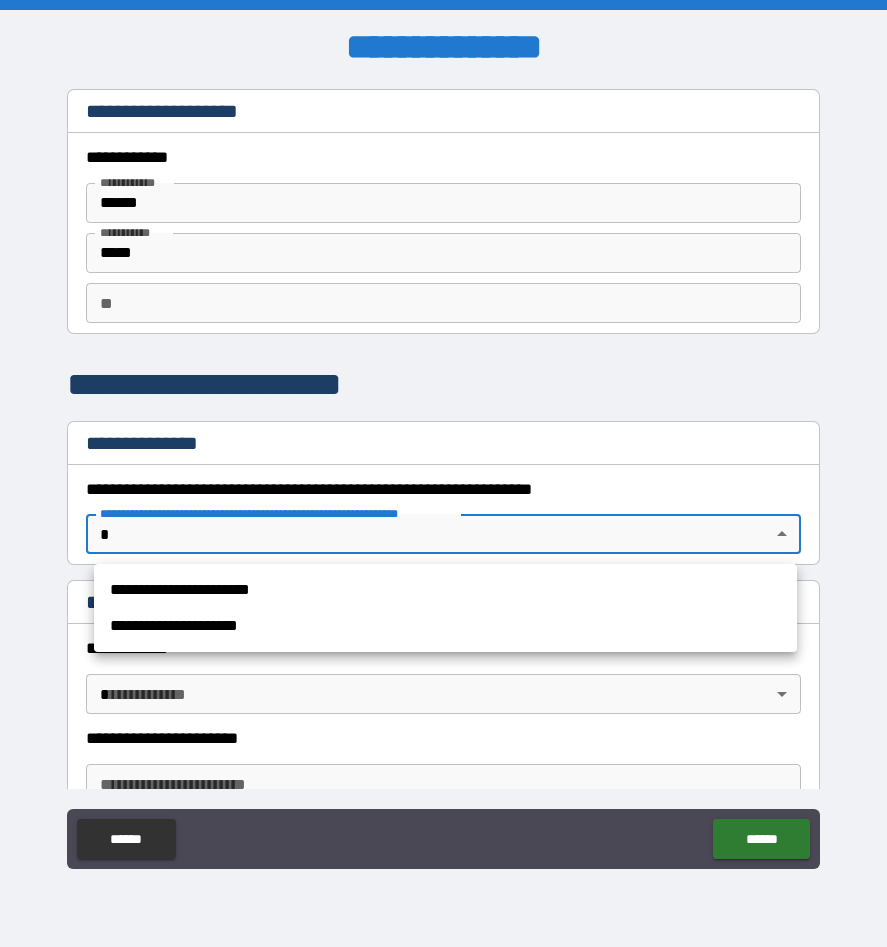 click on "**********" at bounding box center [445, 590] 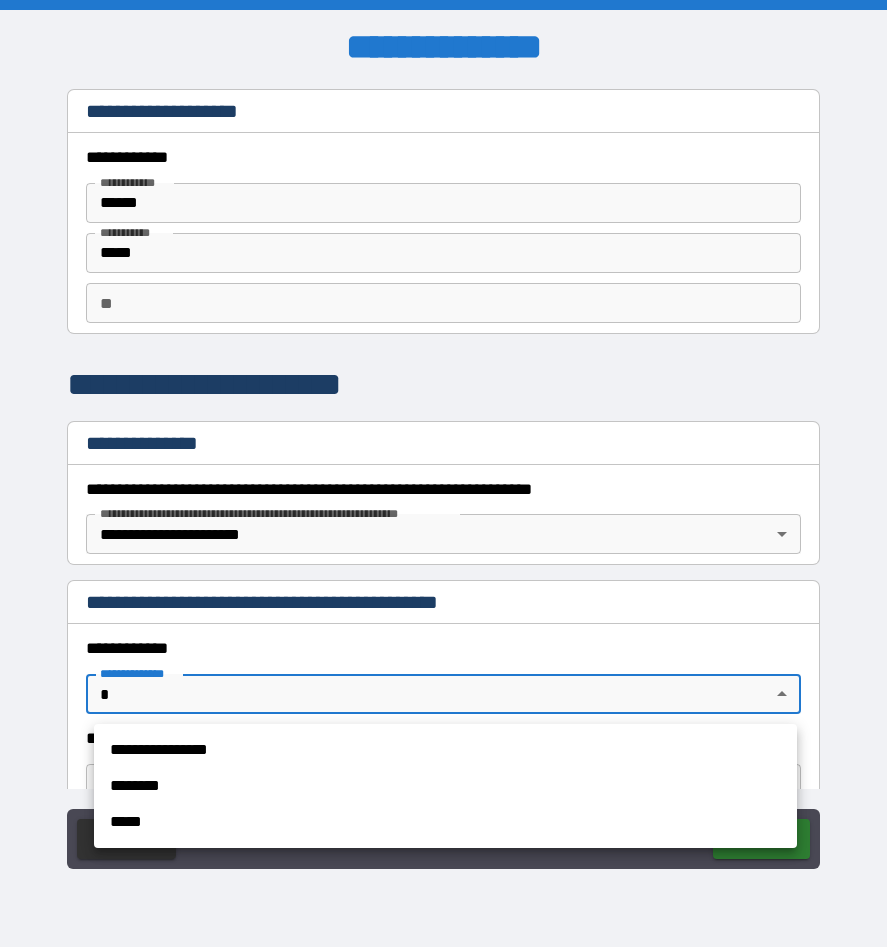 click on "**********" at bounding box center (443, 473) 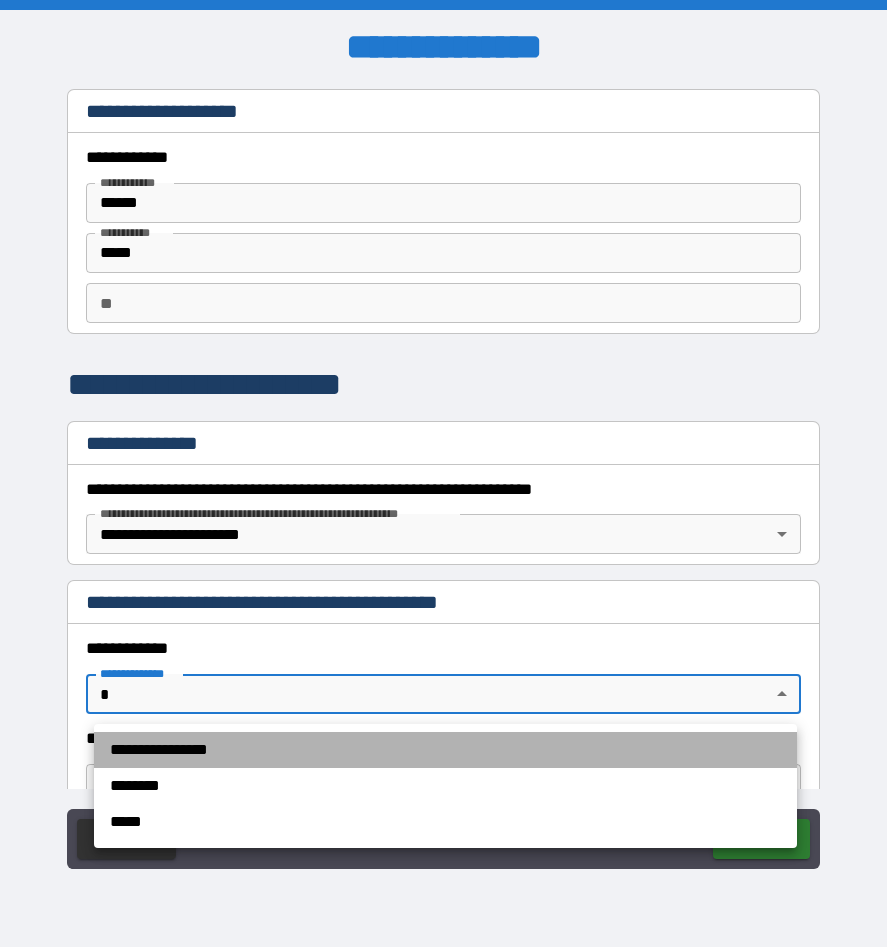 click on "**********" at bounding box center [445, 750] 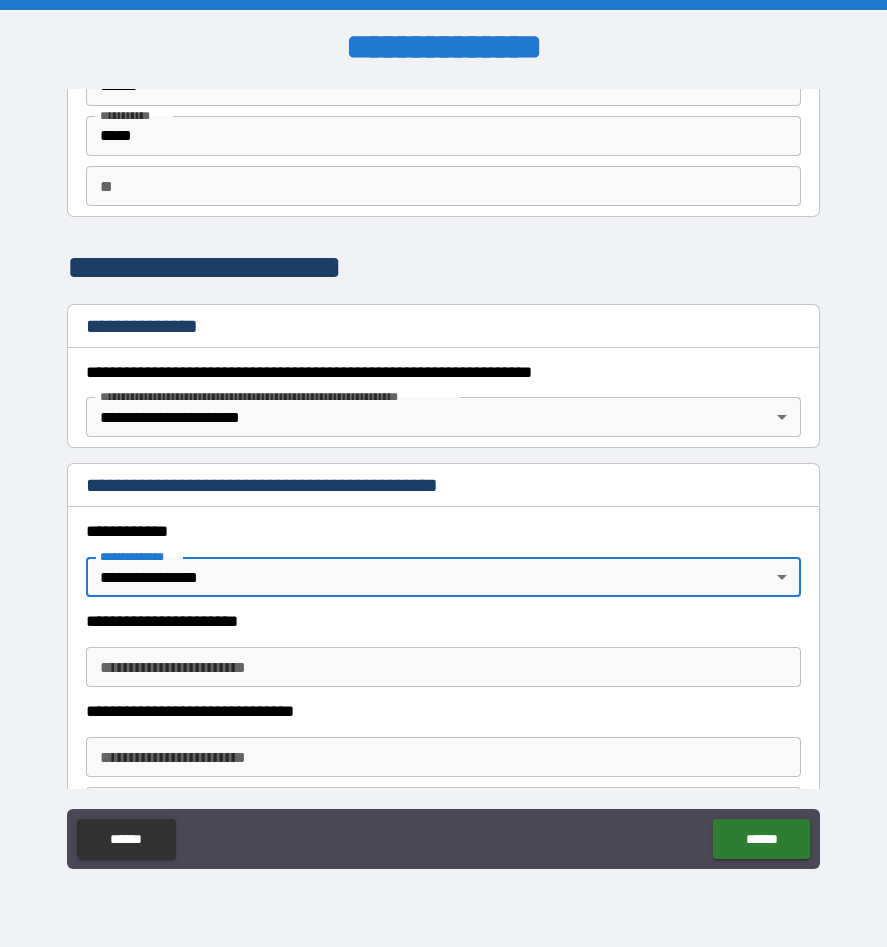 scroll, scrollTop: 400, scrollLeft: 0, axis: vertical 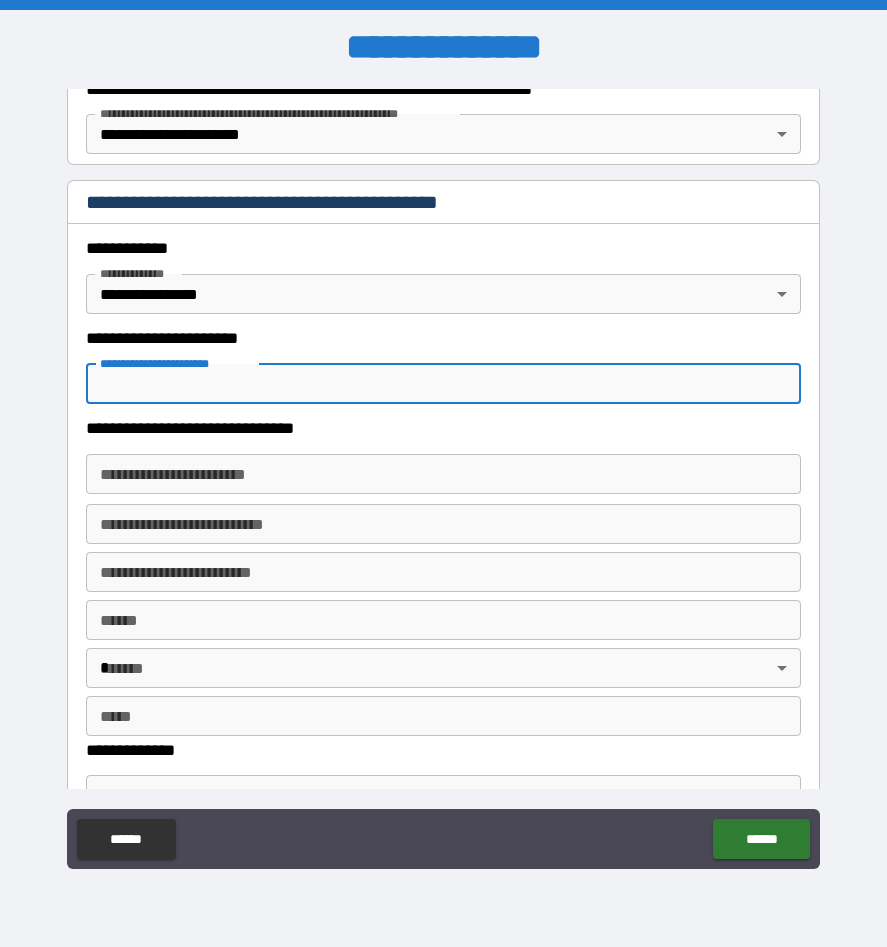 click on "**********" at bounding box center (443, 384) 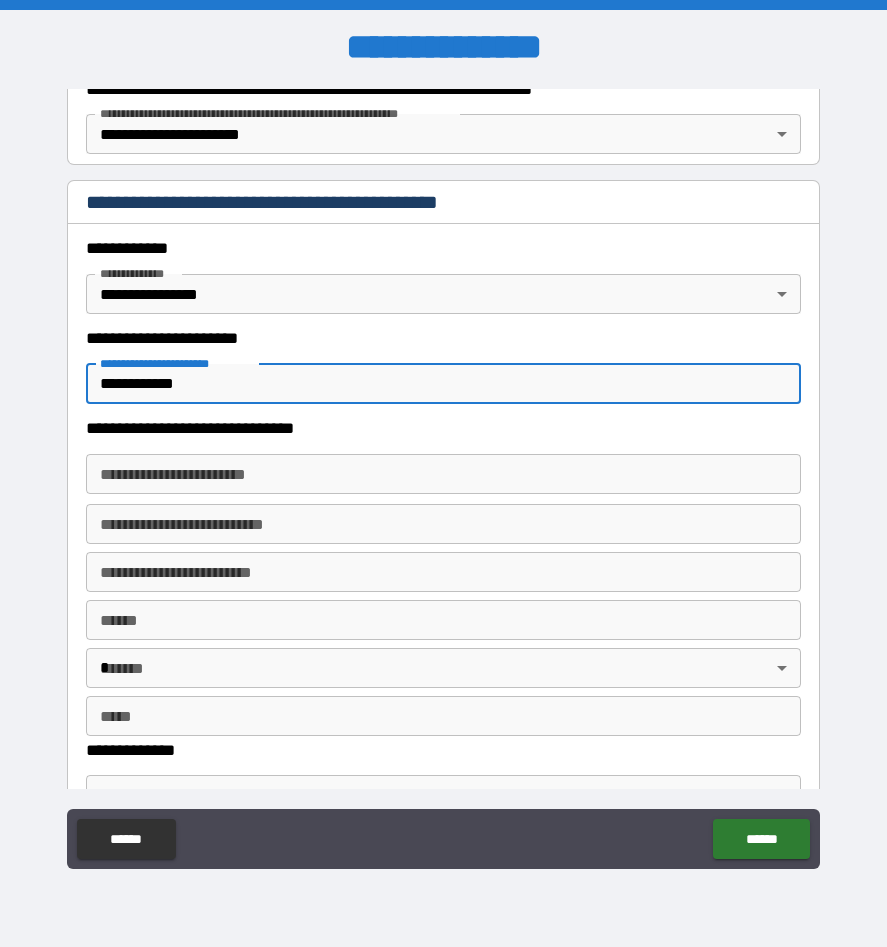 type on "*" 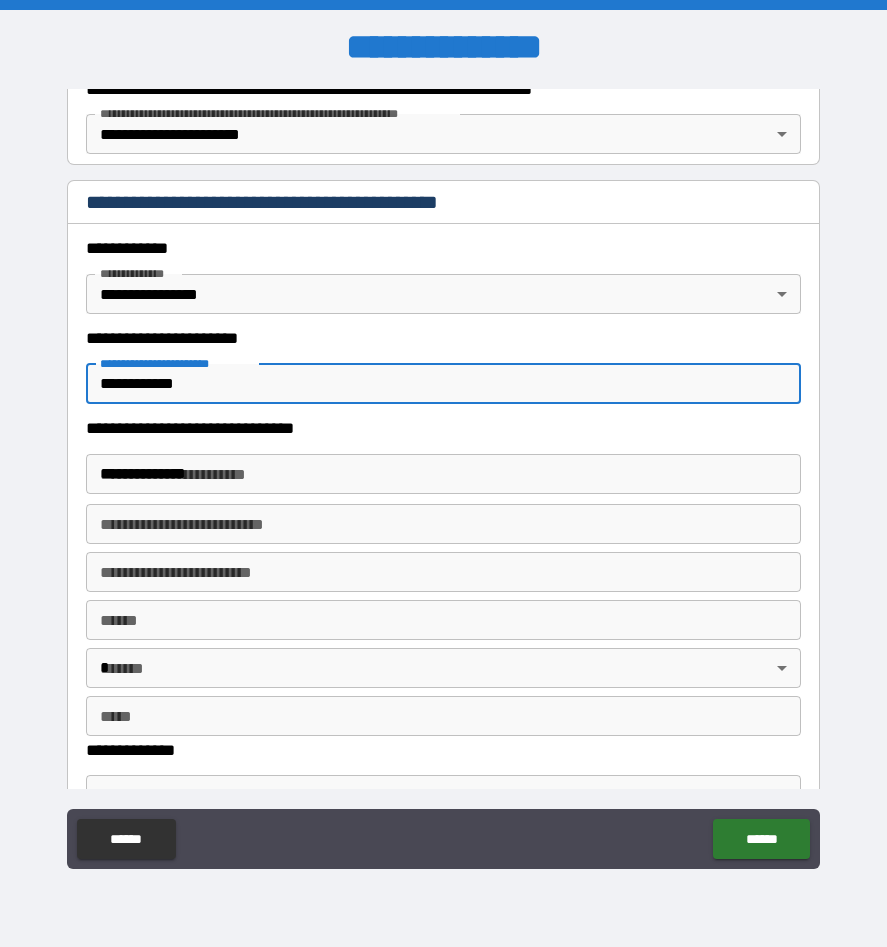 type on "**********" 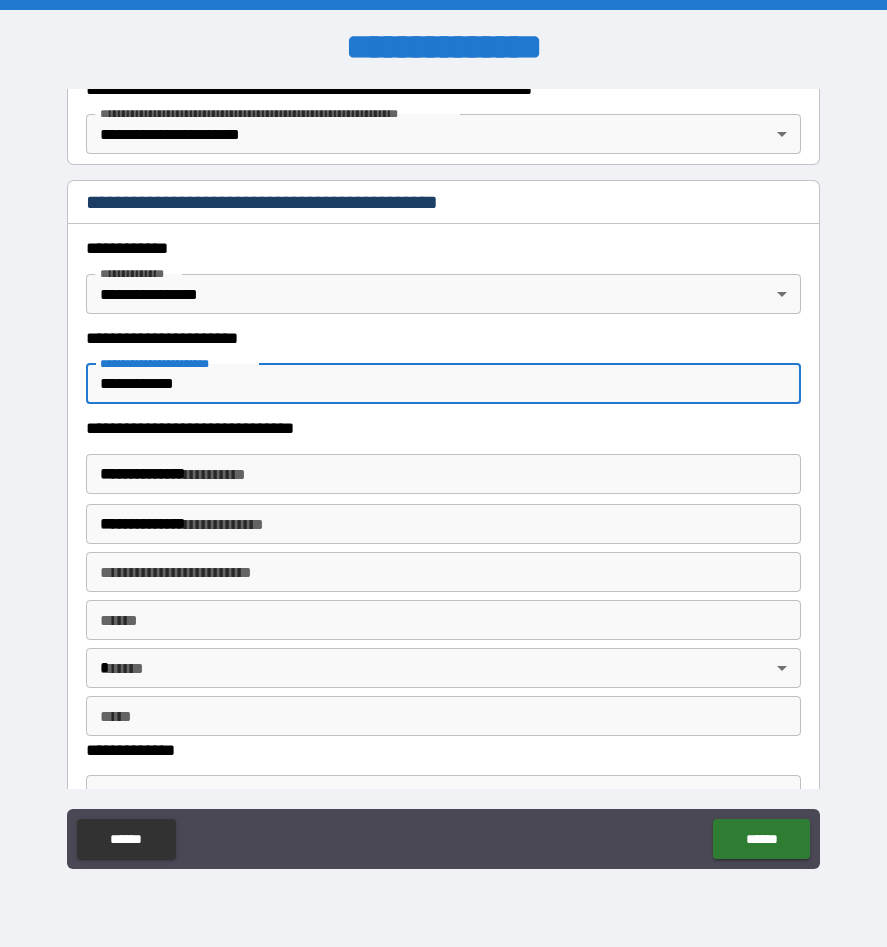 type on "******" 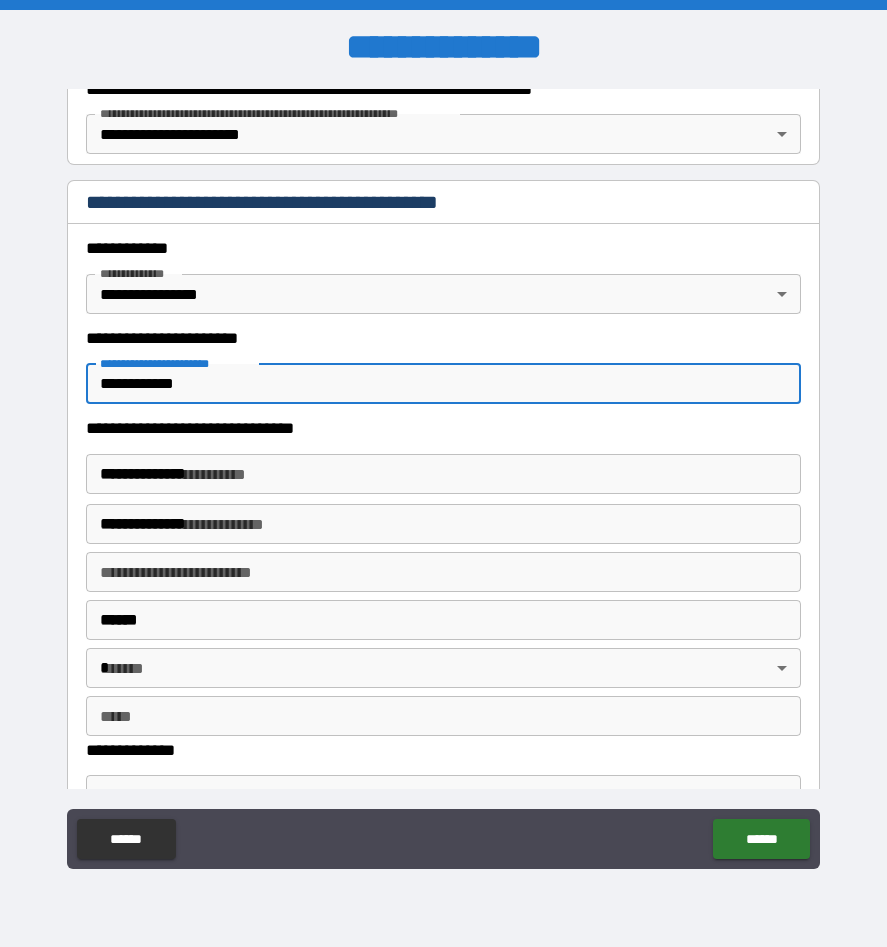 type on "**" 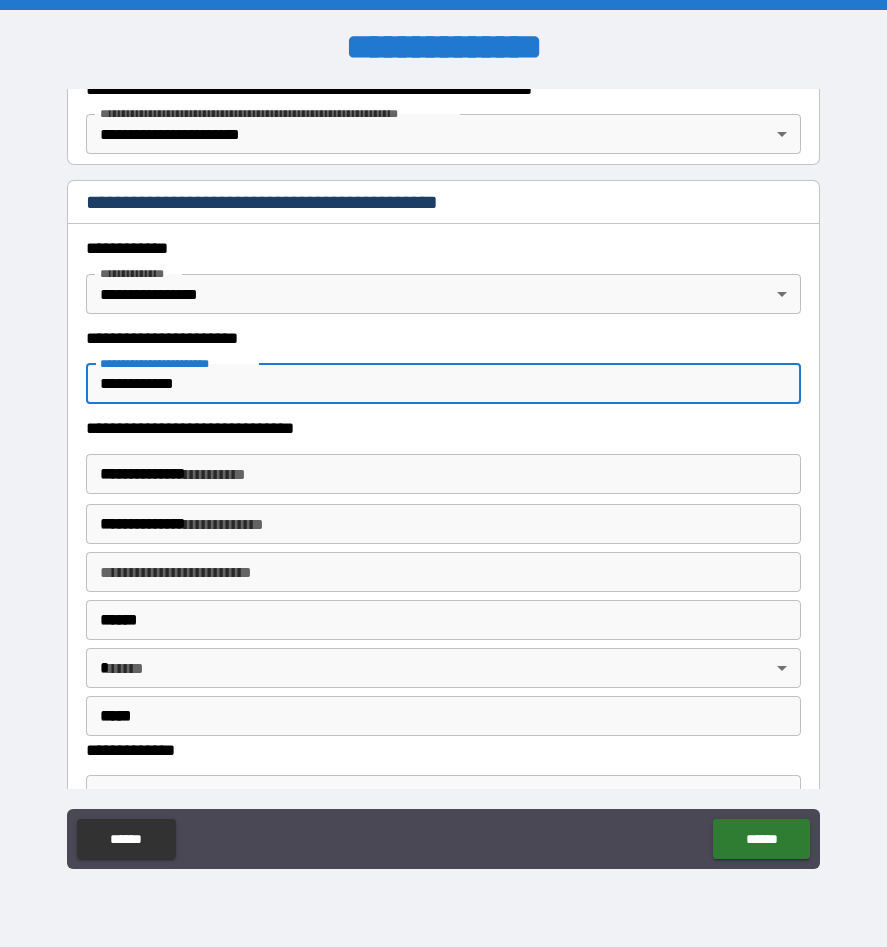 type on "**********" 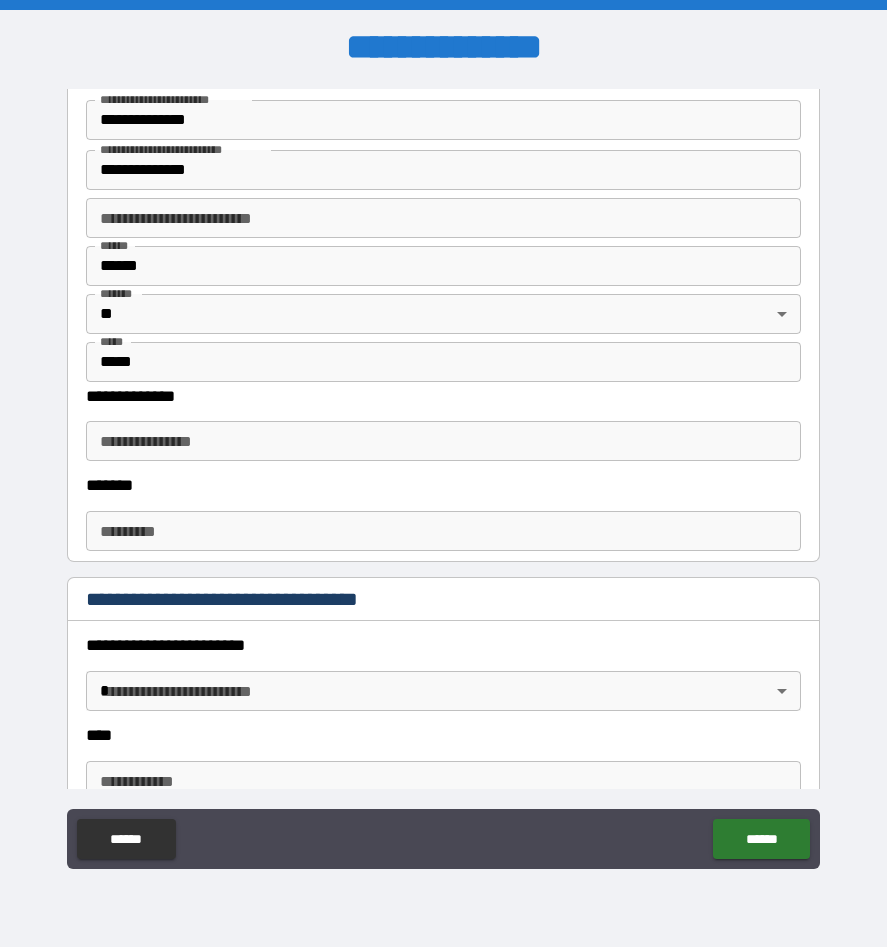 scroll, scrollTop: 800, scrollLeft: 0, axis: vertical 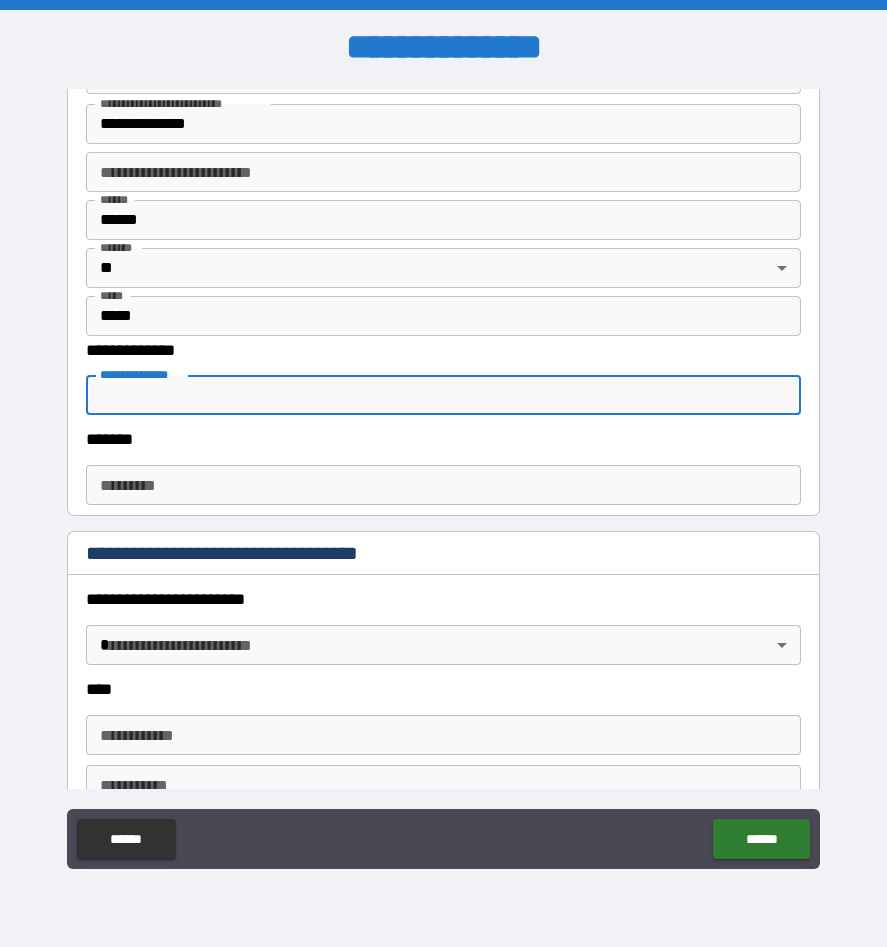 click on "**********" at bounding box center [443, 395] 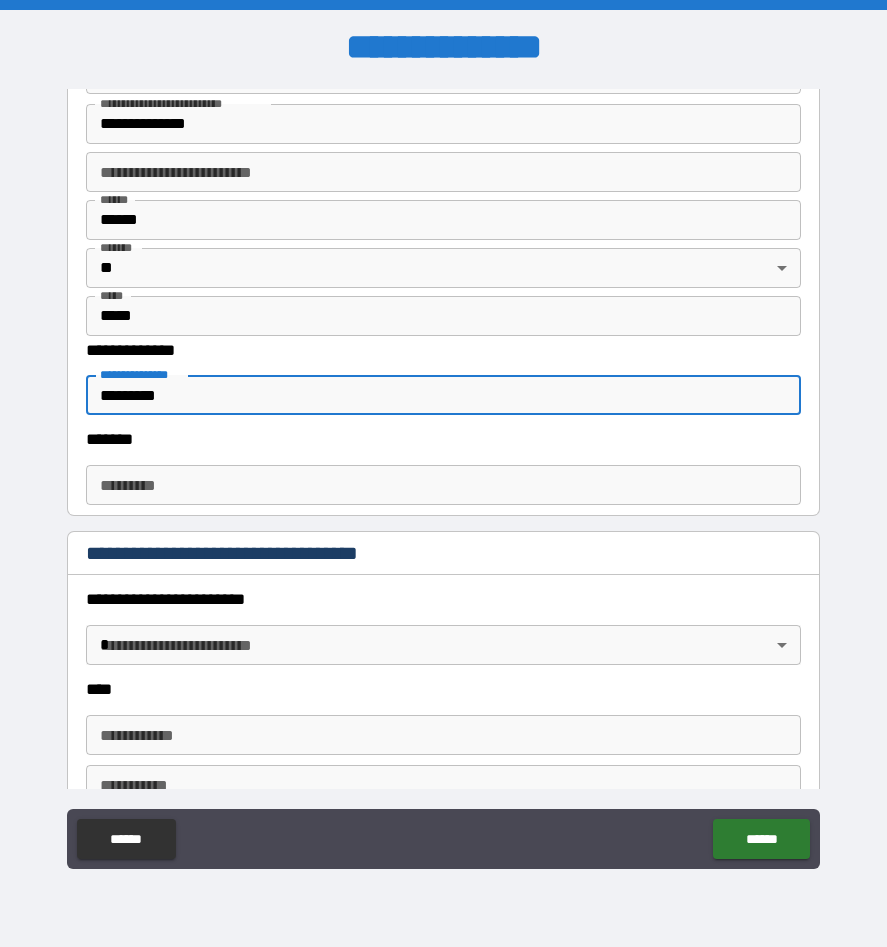 type on "*********" 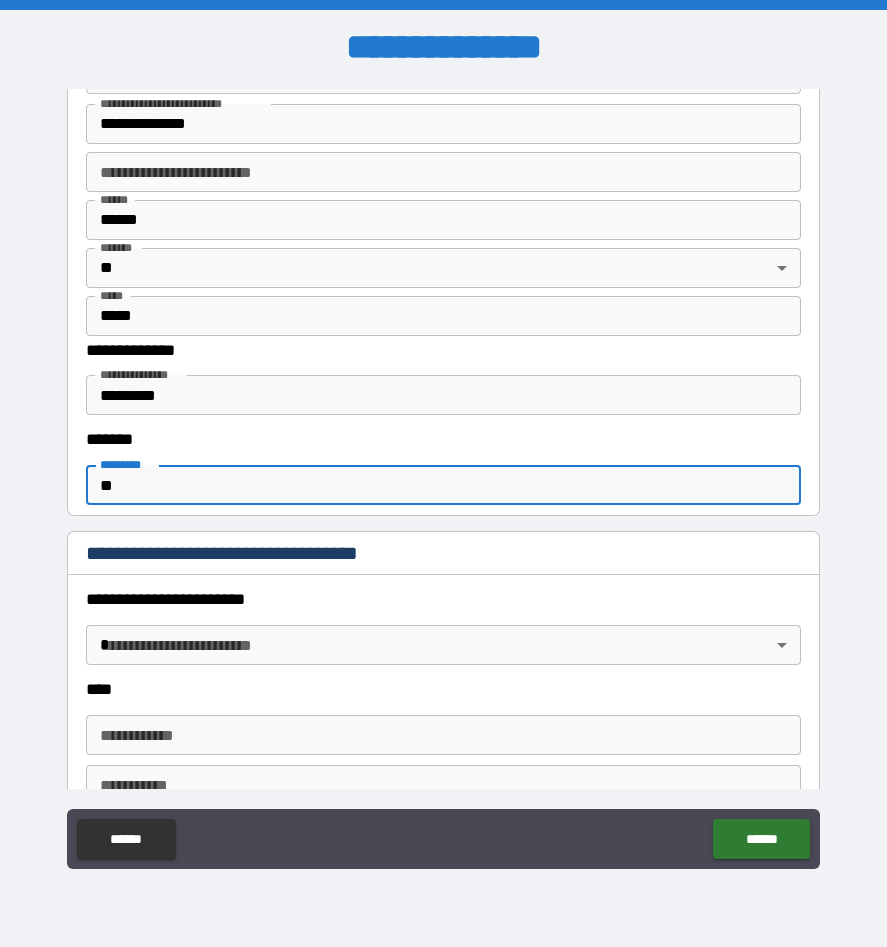 type on "**" 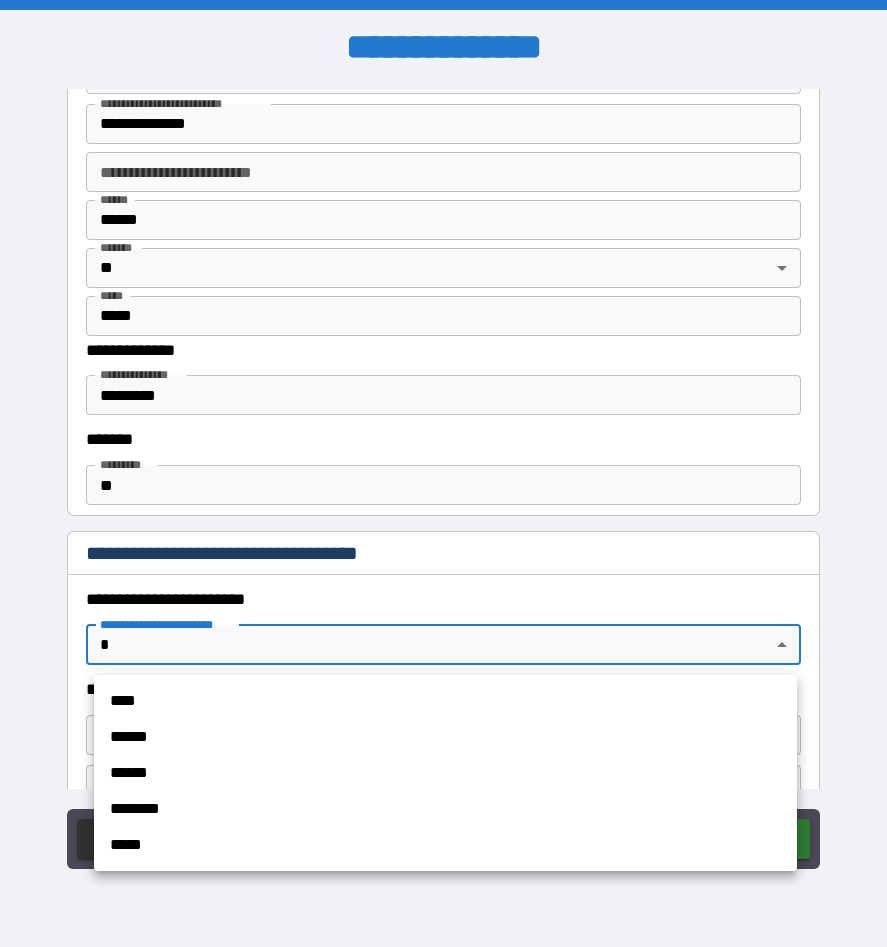 click on "**********" at bounding box center [443, 473] 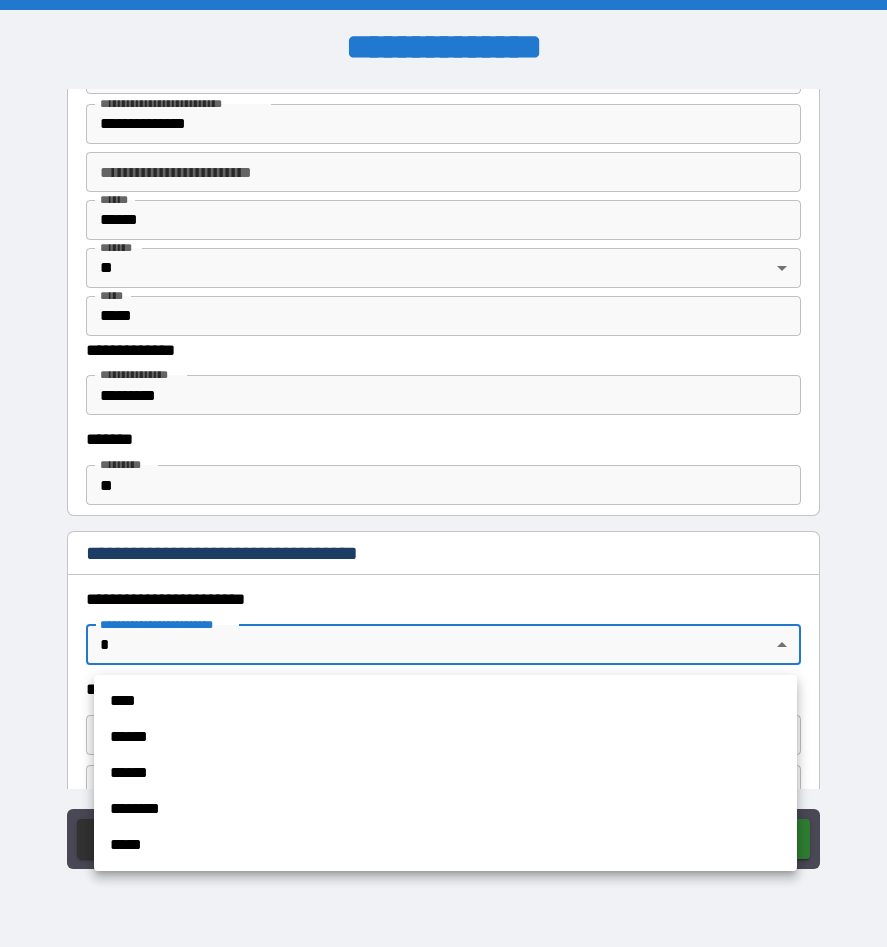 click on "******" at bounding box center (445, 737) 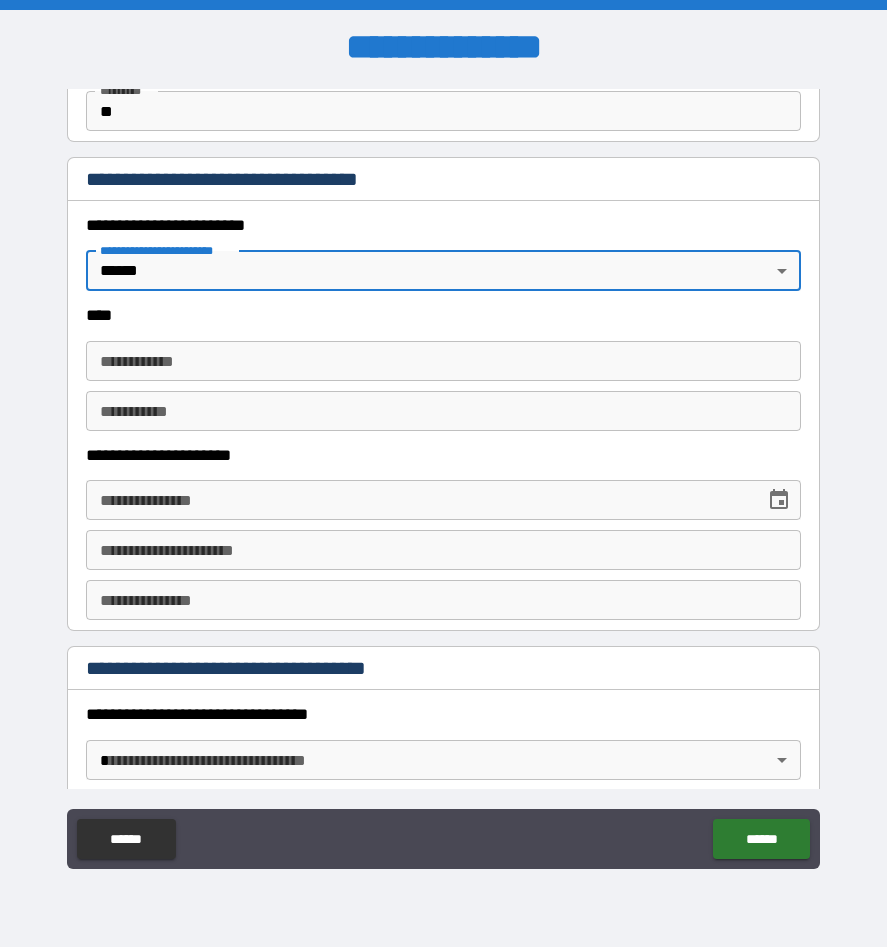 scroll, scrollTop: 1200, scrollLeft: 0, axis: vertical 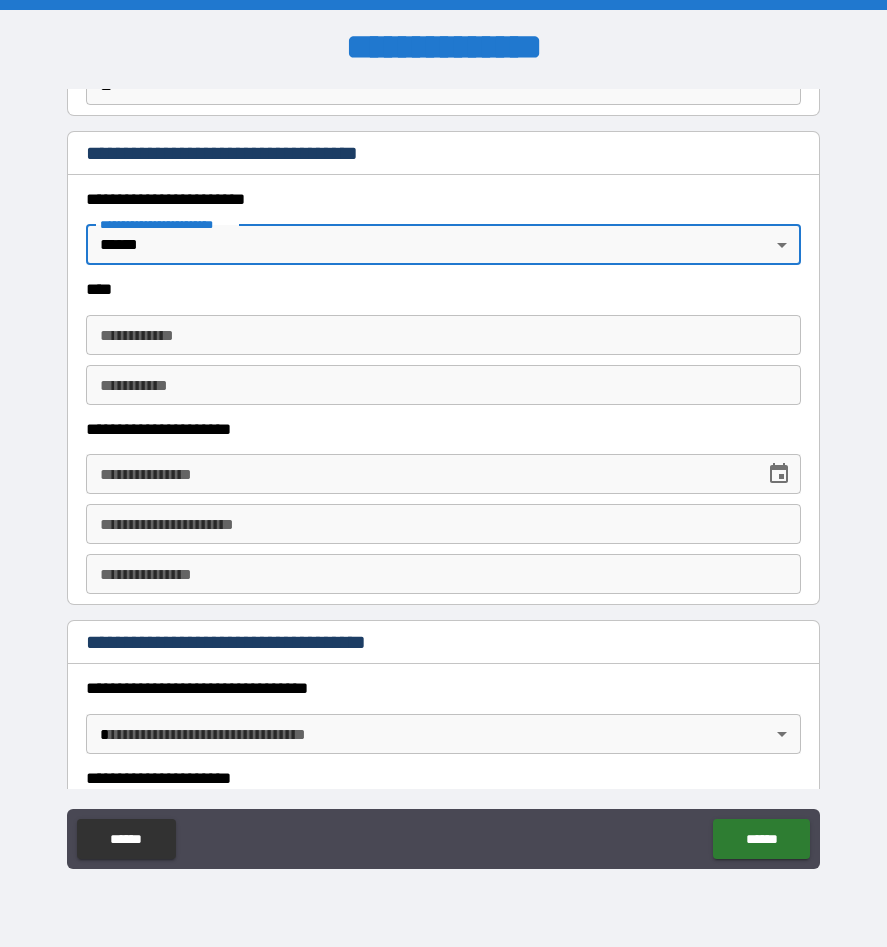 click on "**********" at bounding box center (443, 335) 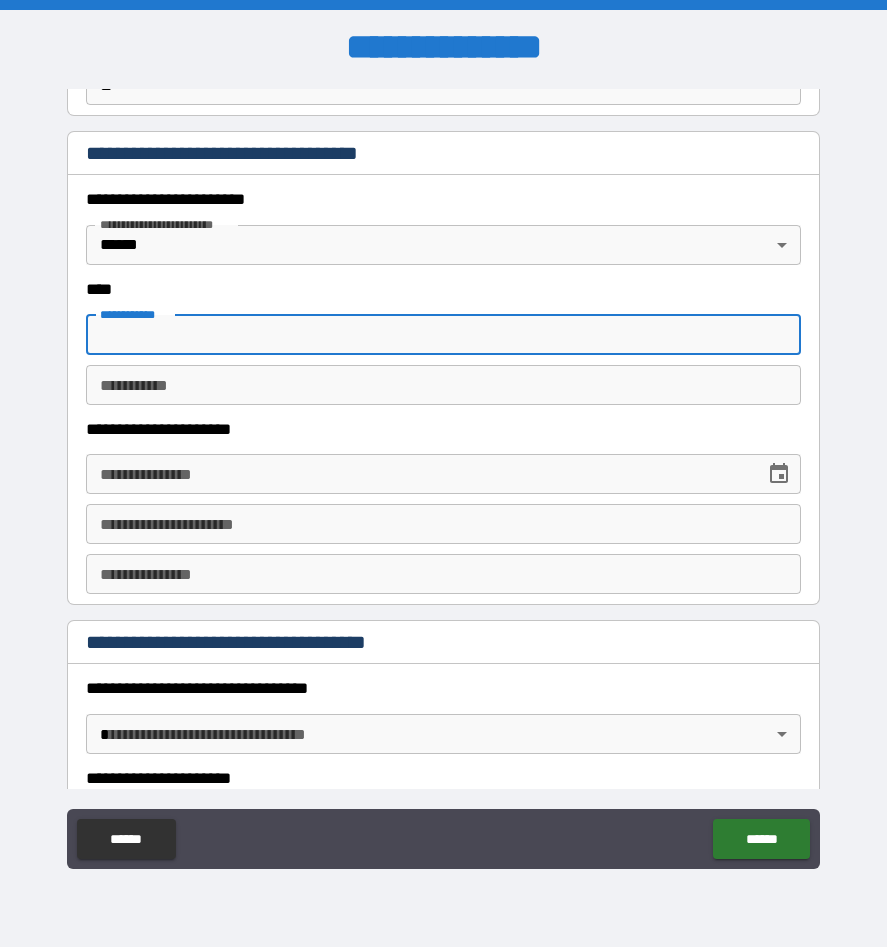 type on "******" 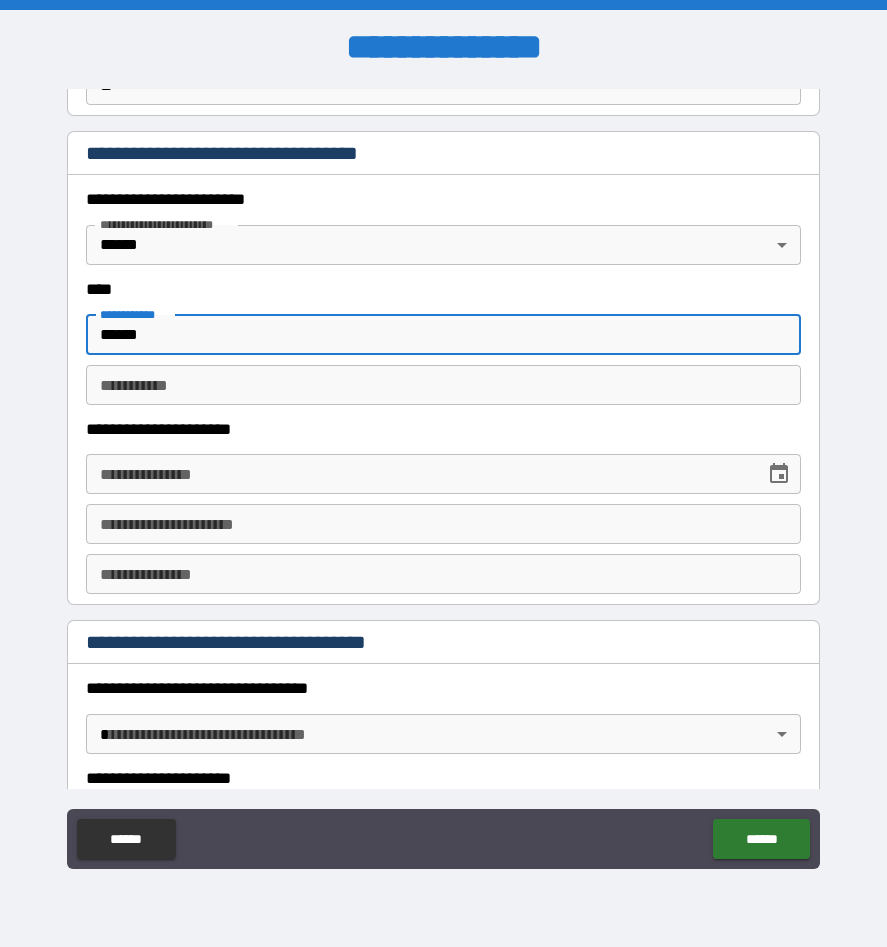 type on "*****" 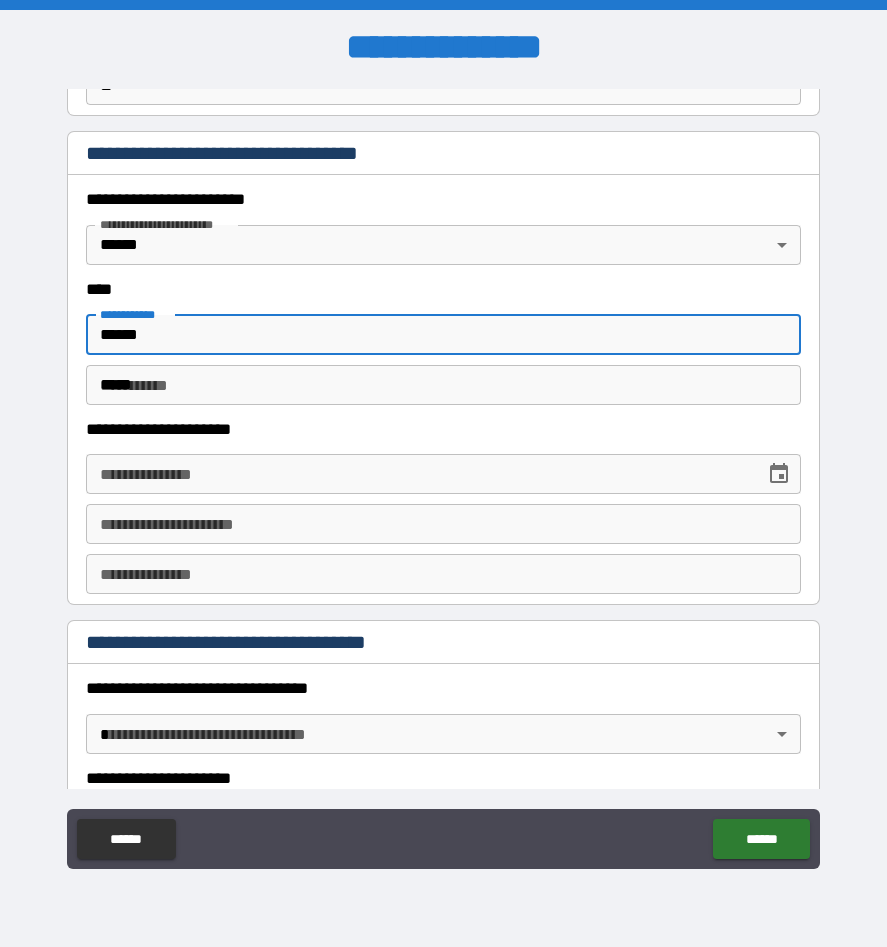 type on "**********" 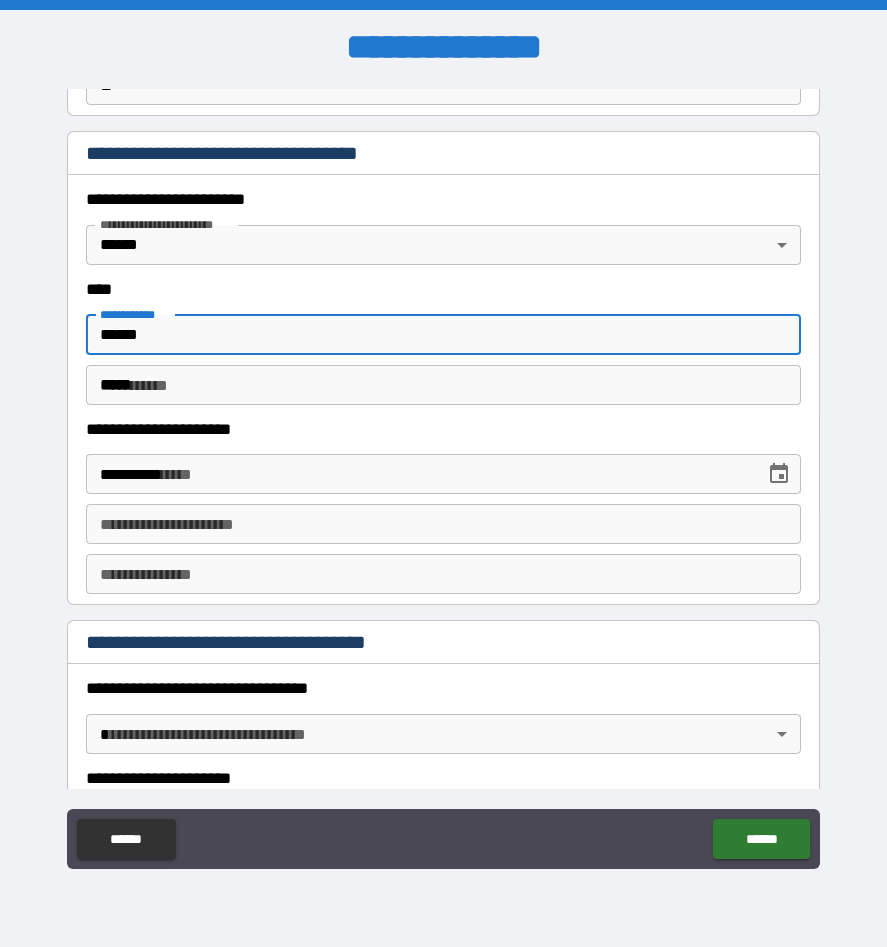 type on "******" 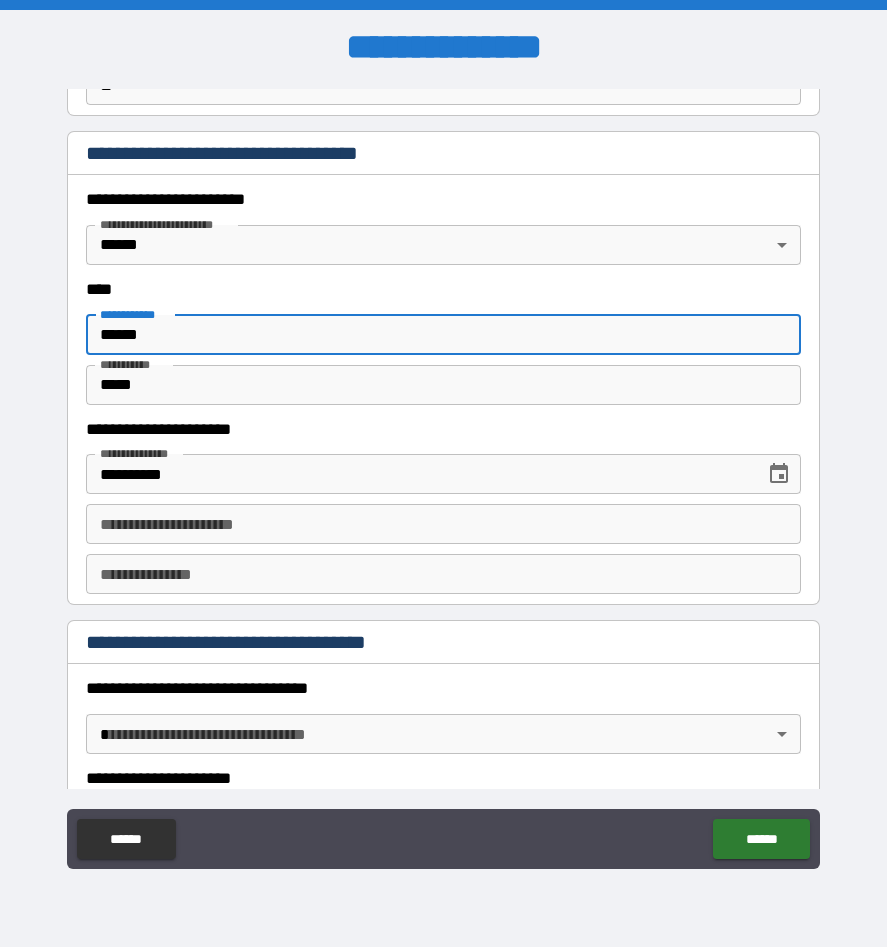 click on "**********" at bounding box center [443, 524] 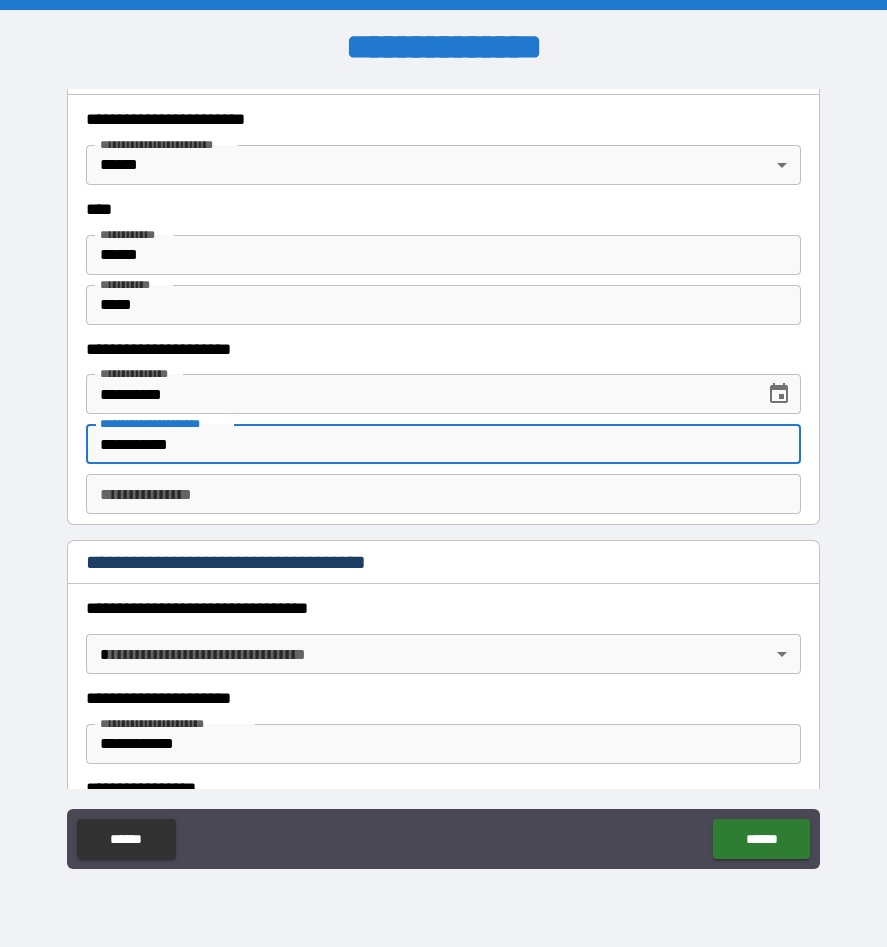 scroll, scrollTop: 1500, scrollLeft: 0, axis: vertical 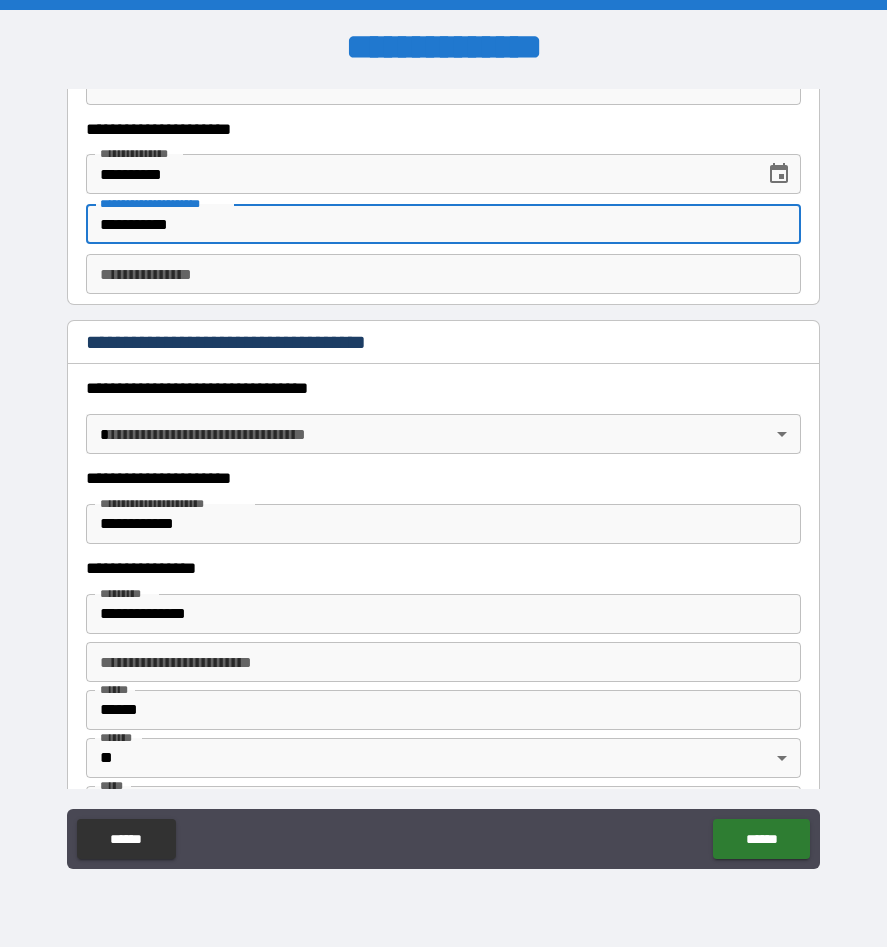 type on "**********" 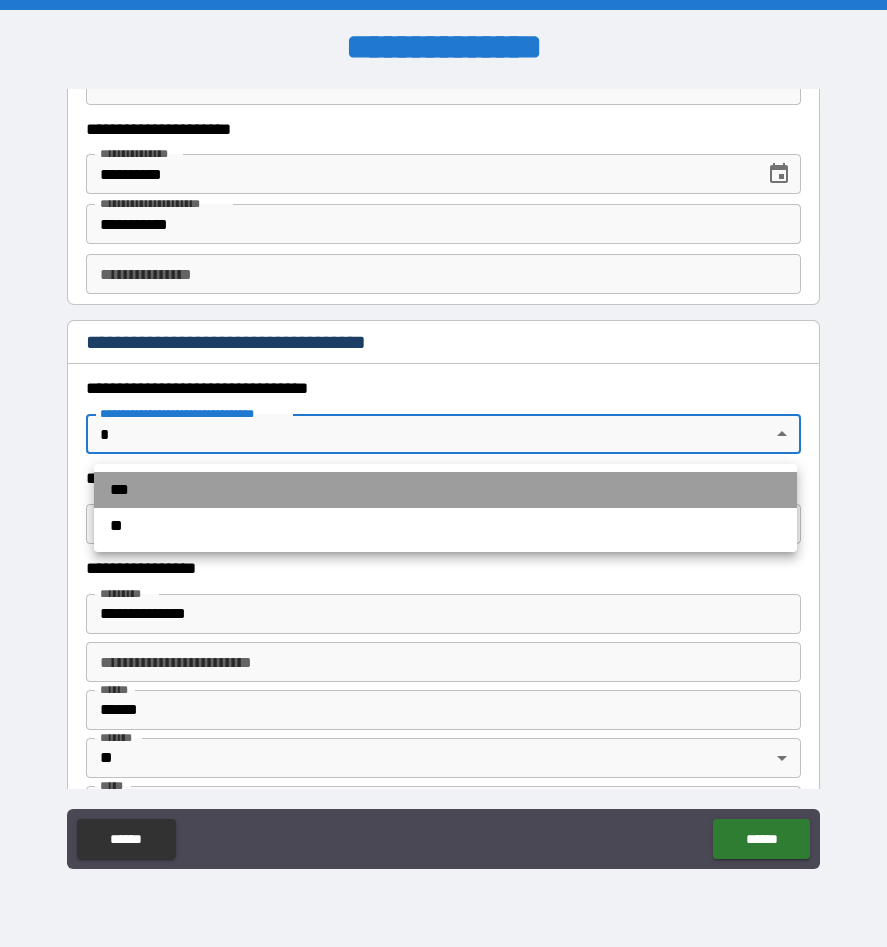 click on "***" at bounding box center [445, 490] 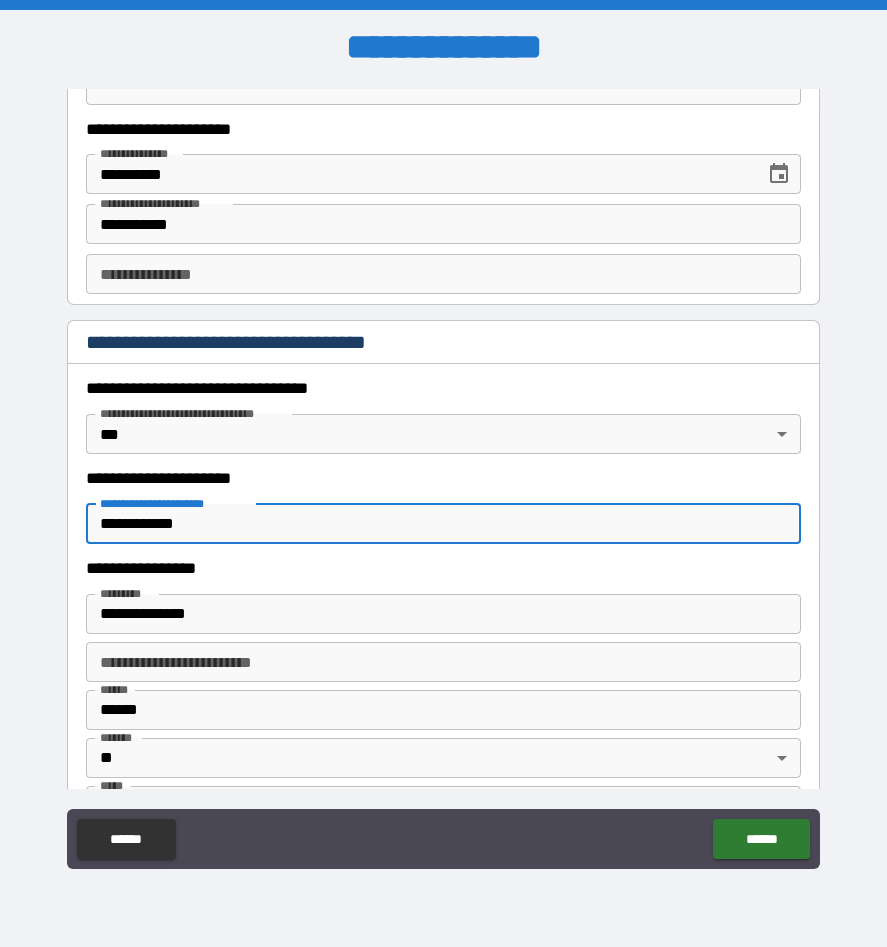 drag, startPoint x: 274, startPoint y: 534, endPoint x: 40, endPoint y: 499, distance: 236.60304 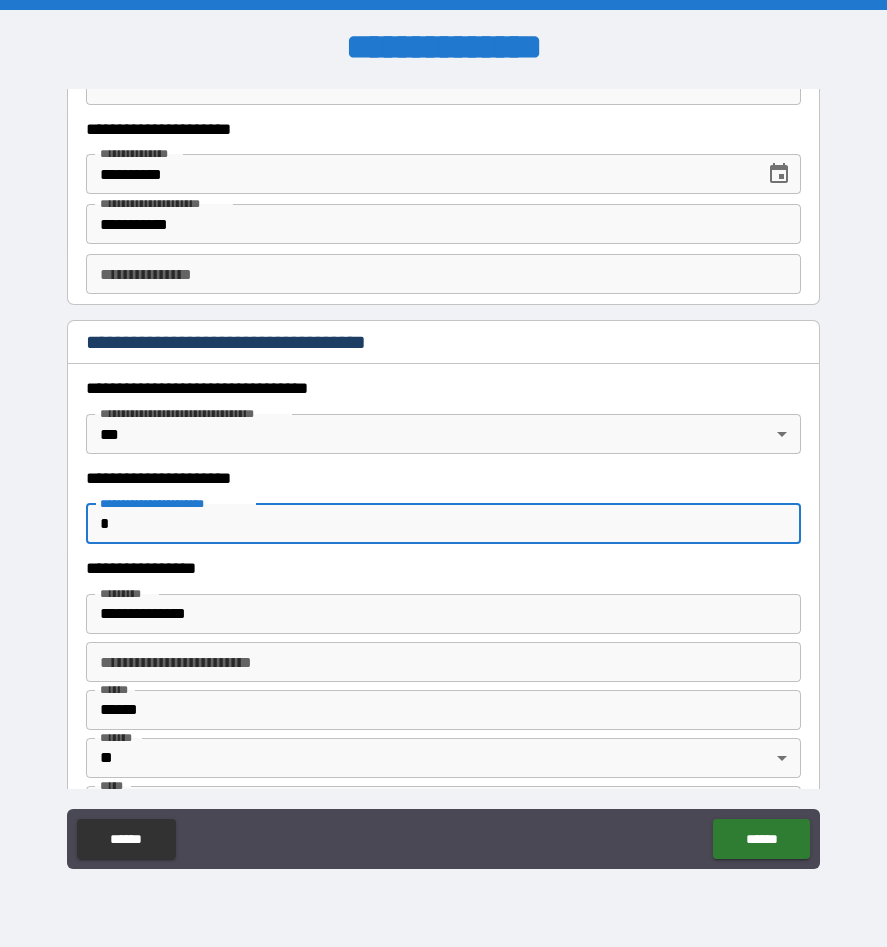 type on "**********" 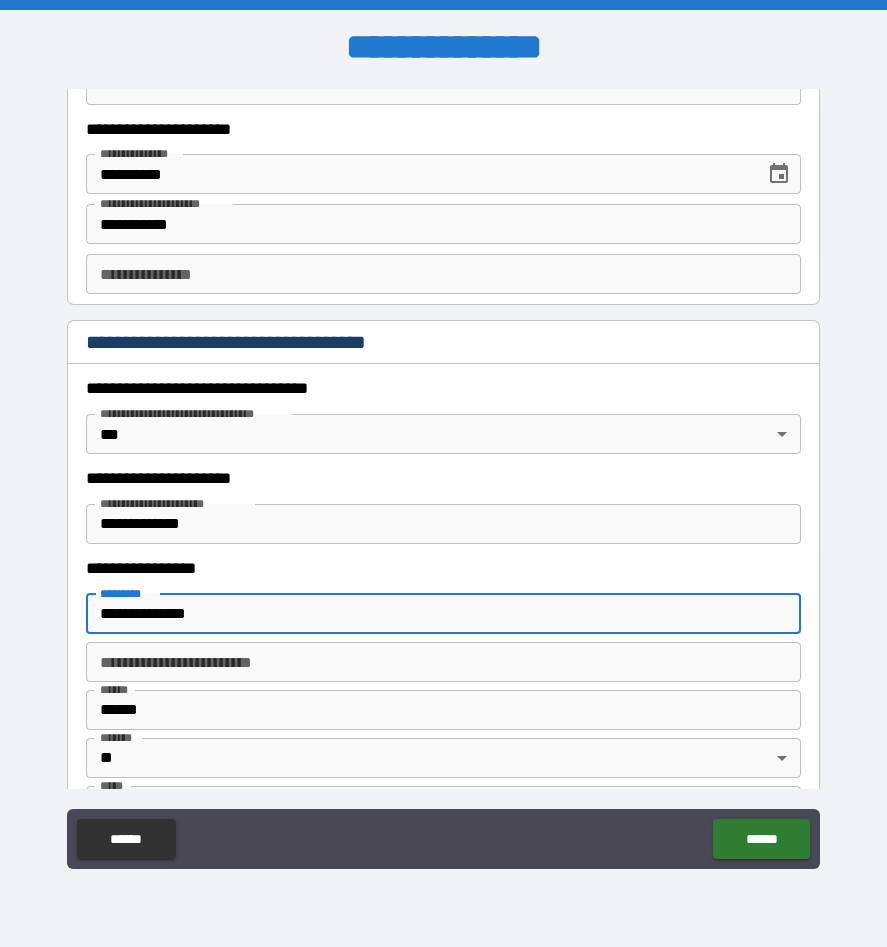 drag, startPoint x: 320, startPoint y: 615, endPoint x: 31, endPoint y: 606, distance: 289.1401 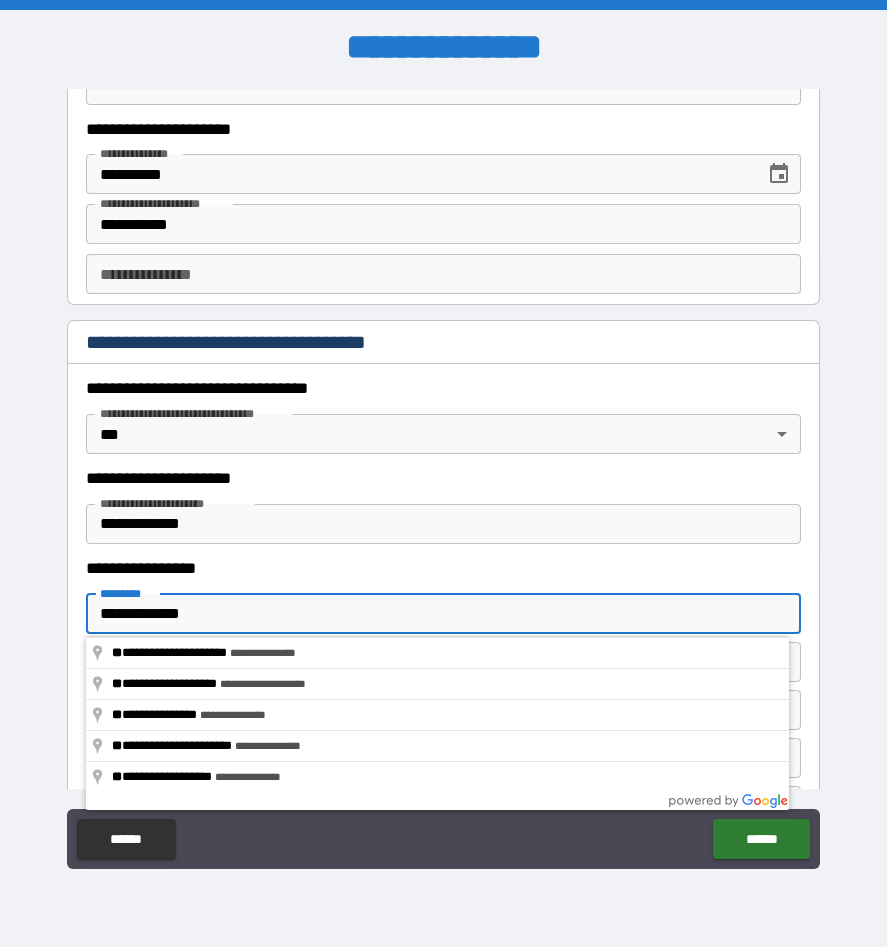 click on "**********" at bounding box center [443, 614] 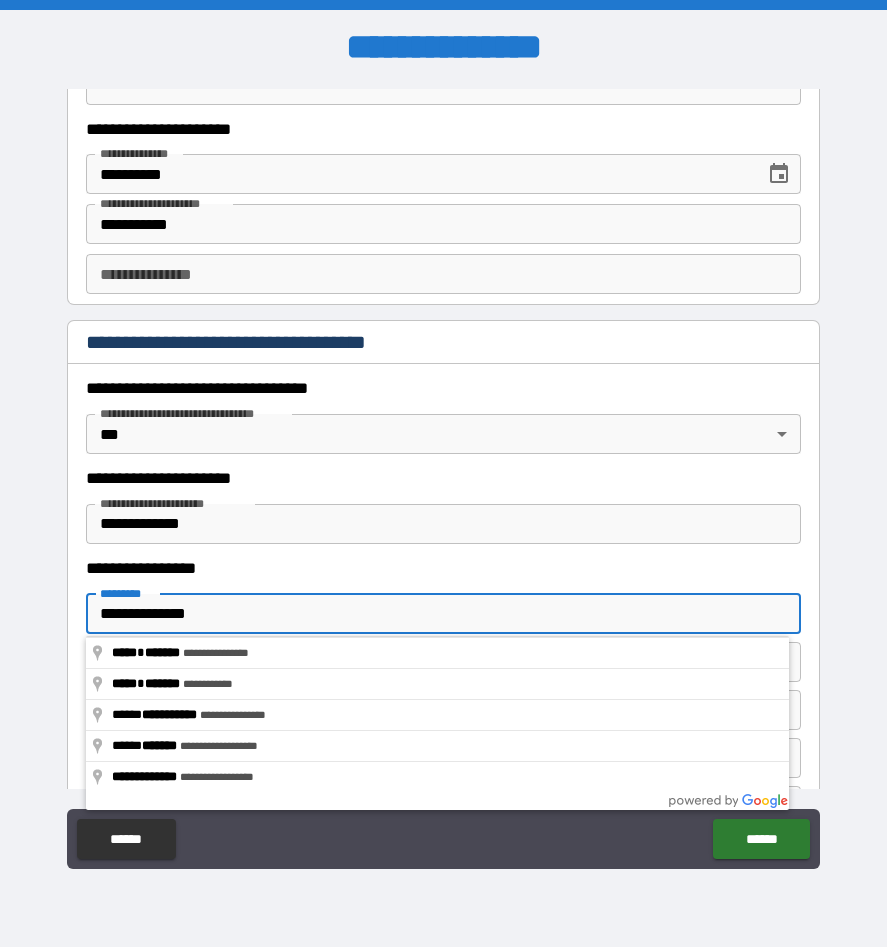 type on "**********" 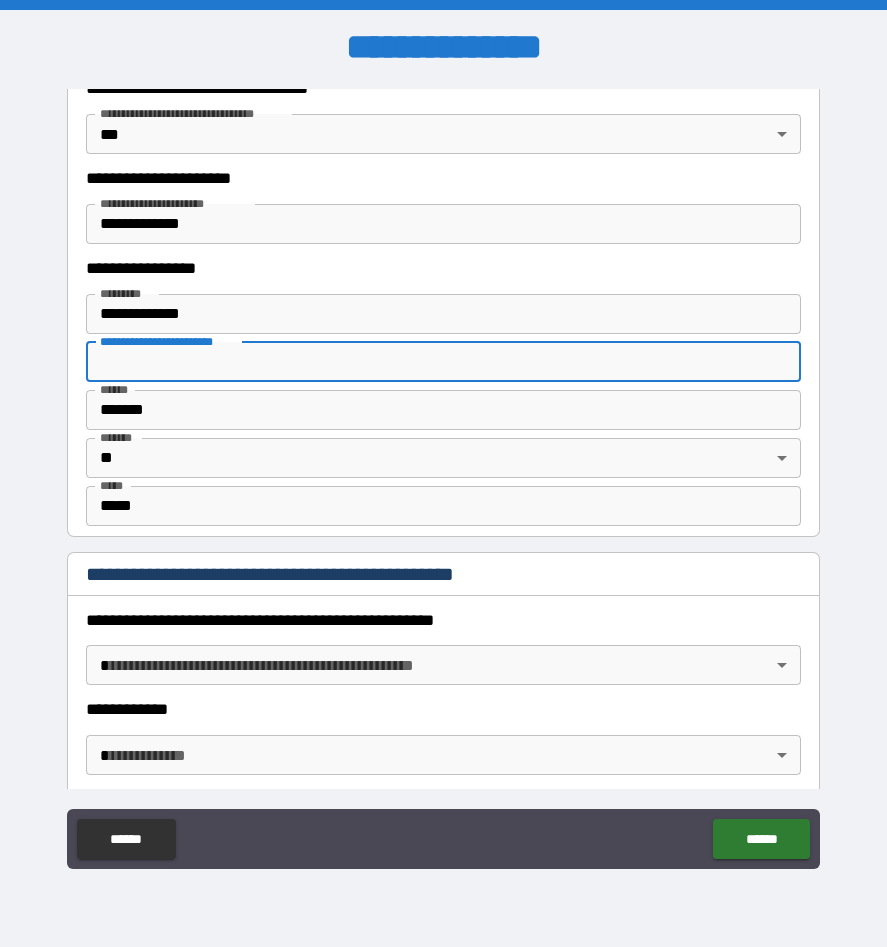 scroll, scrollTop: 1900, scrollLeft: 0, axis: vertical 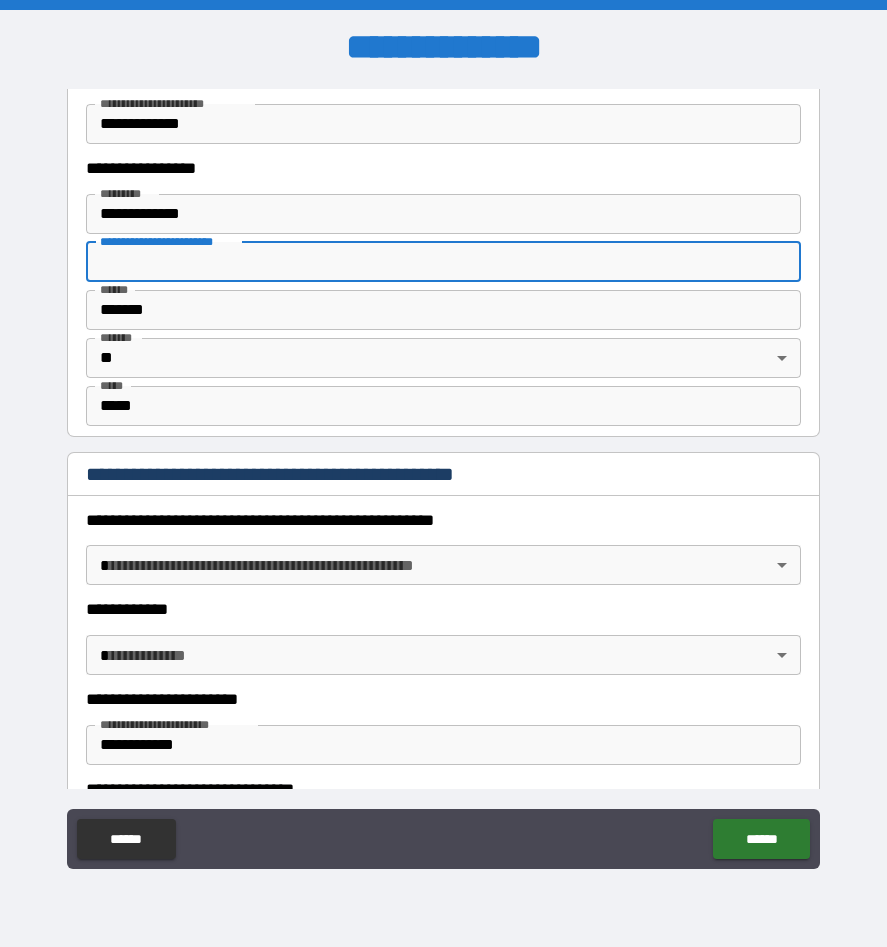 click on "**********" at bounding box center [443, 473] 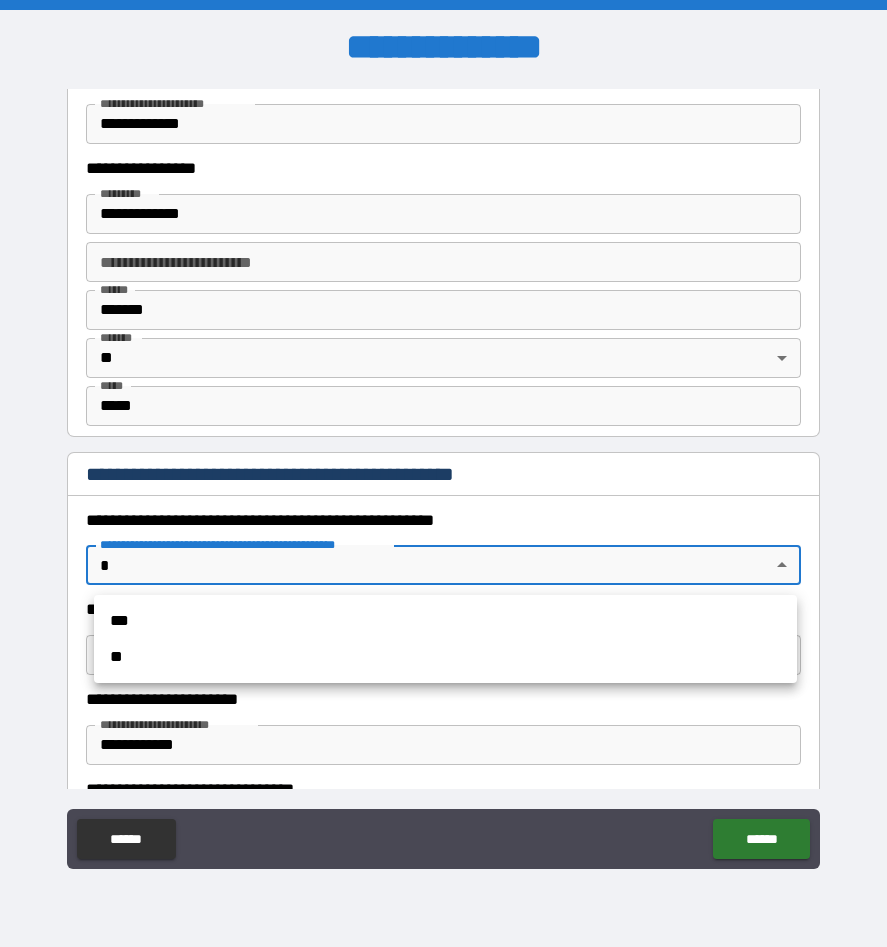 click on "**" at bounding box center (445, 657) 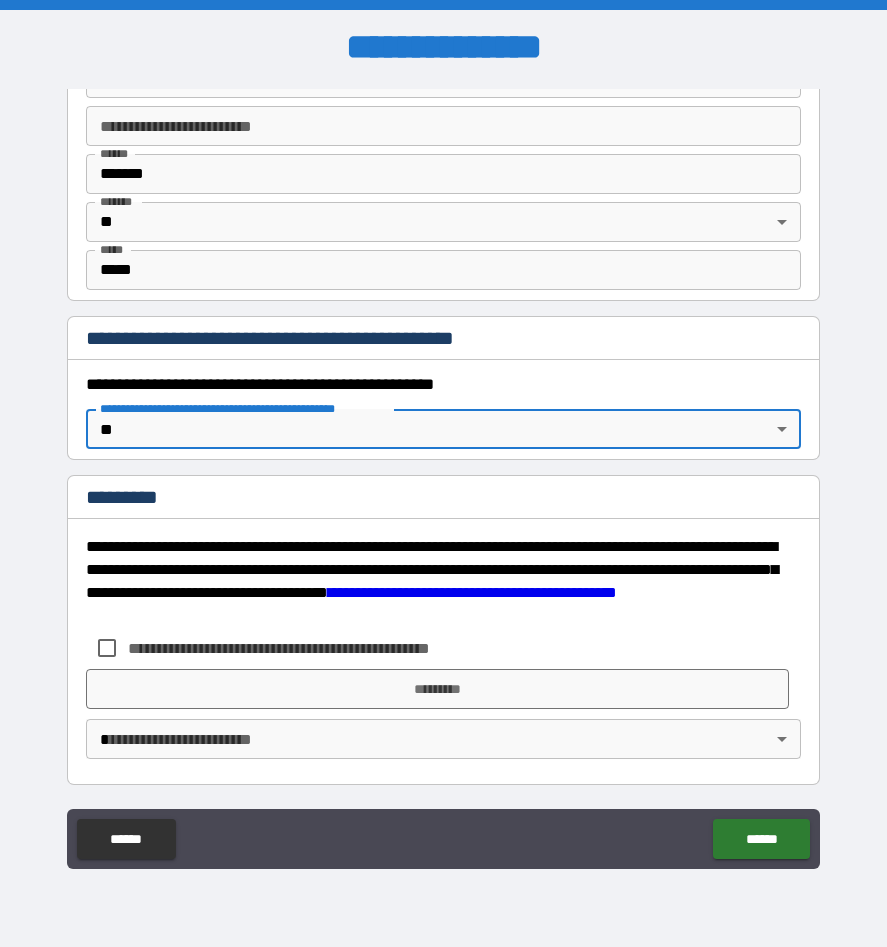 scroll, scrollTop: 2037, scrollLeft: 0, axis: vertical 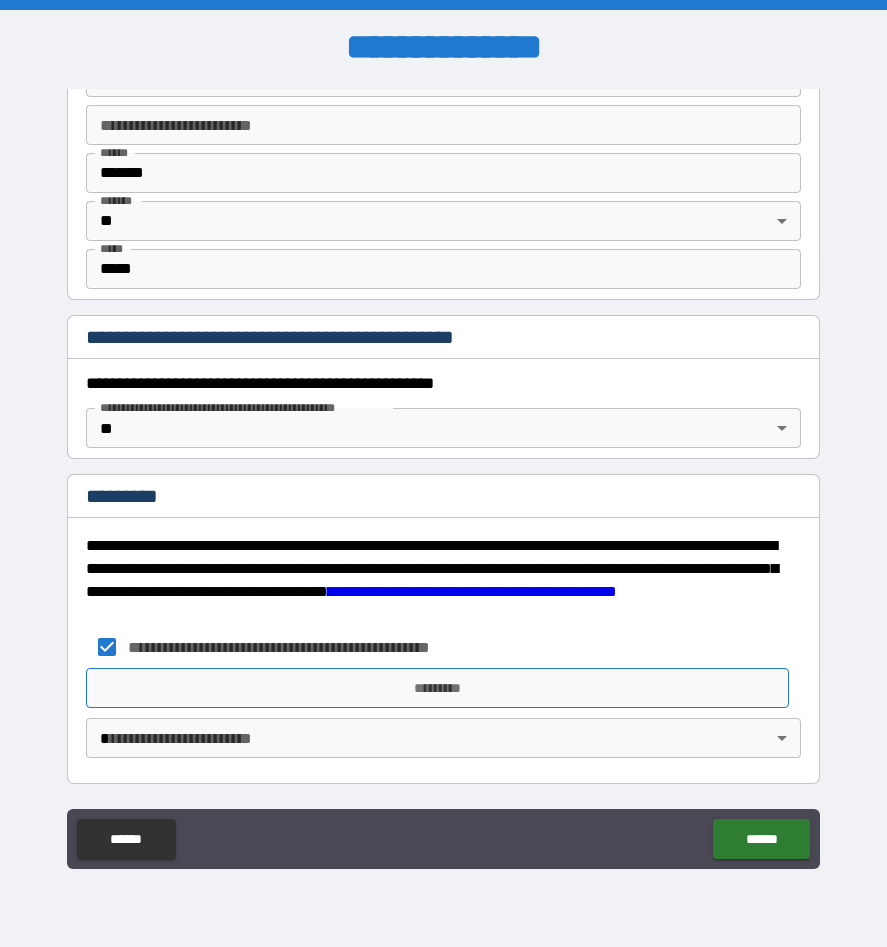 click on "*********" at bounding box center [437, 688] 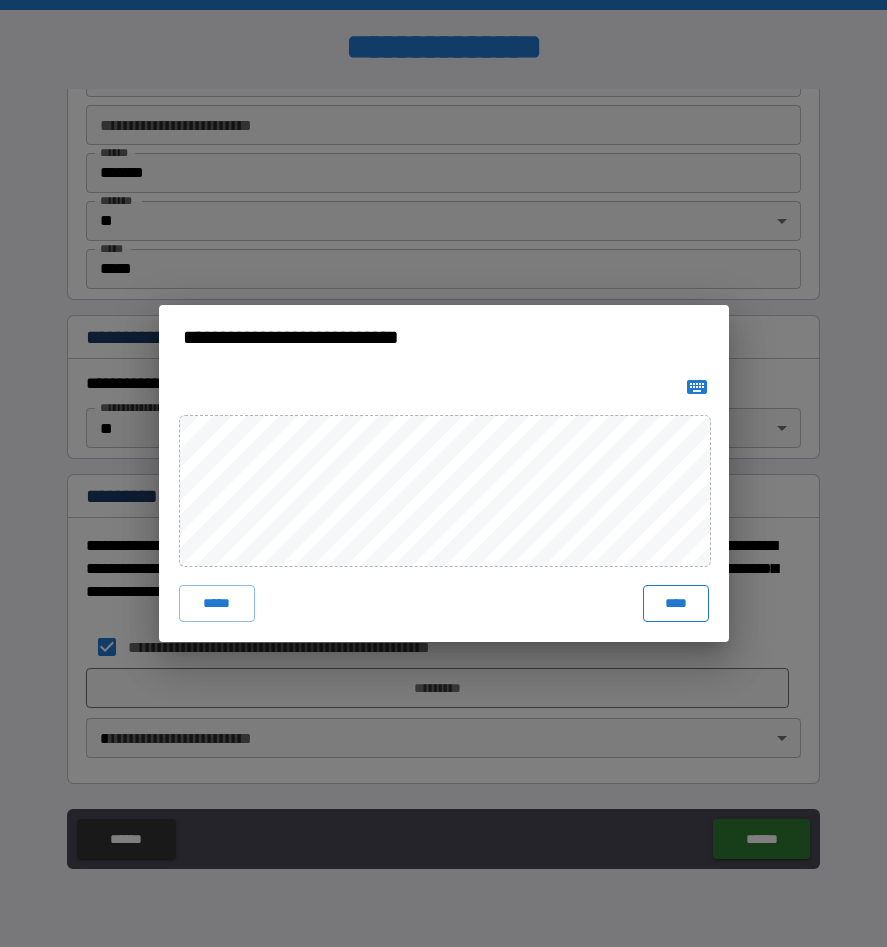 click on "****" at bounding box center [676, 603] 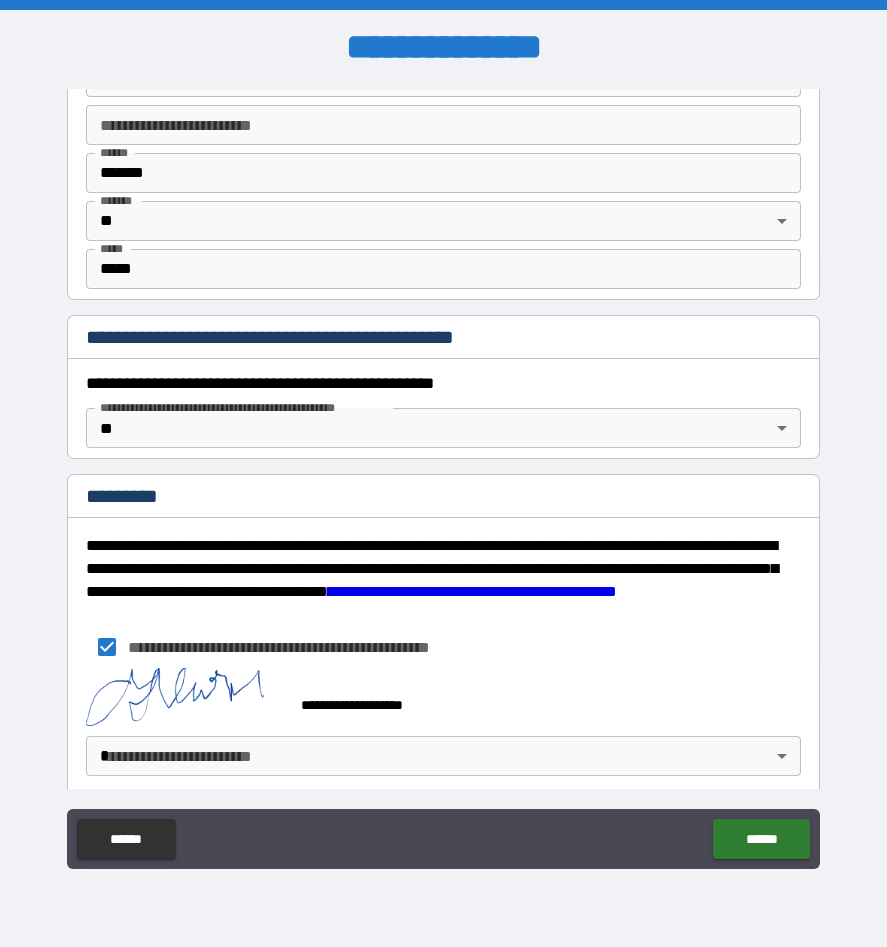 scroll, scrollTop: 2055, scrollLeft: 0, axis: vertical 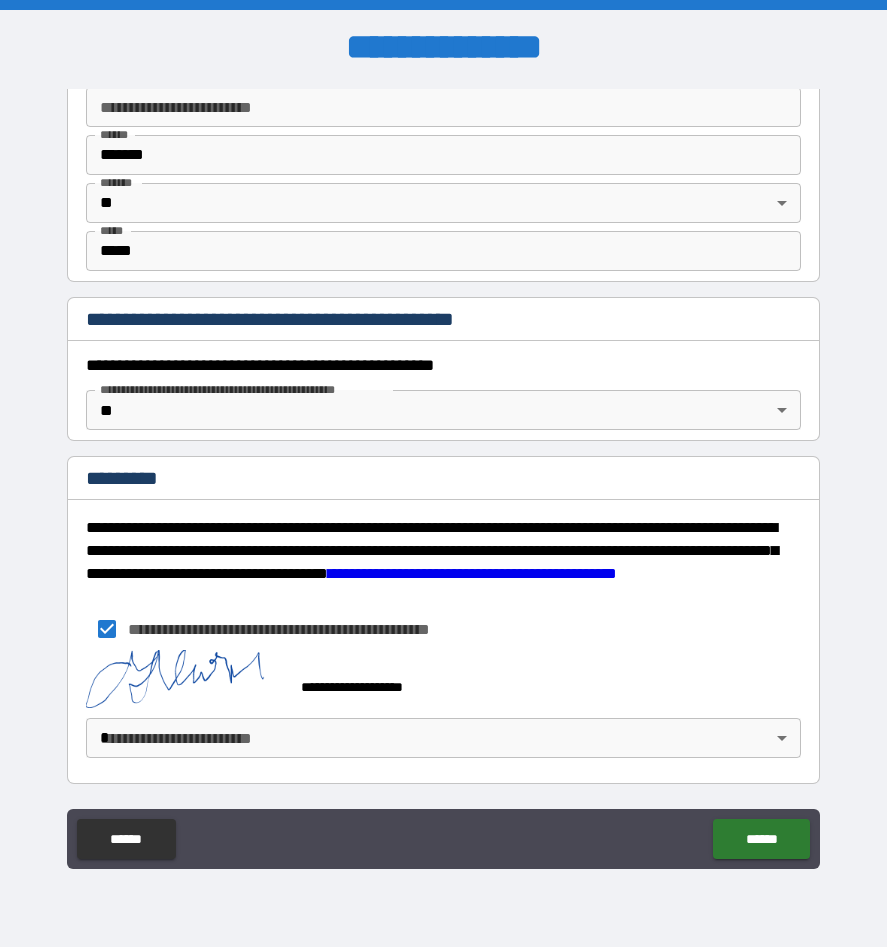 click on "**********" at bounding box center [443, 708] 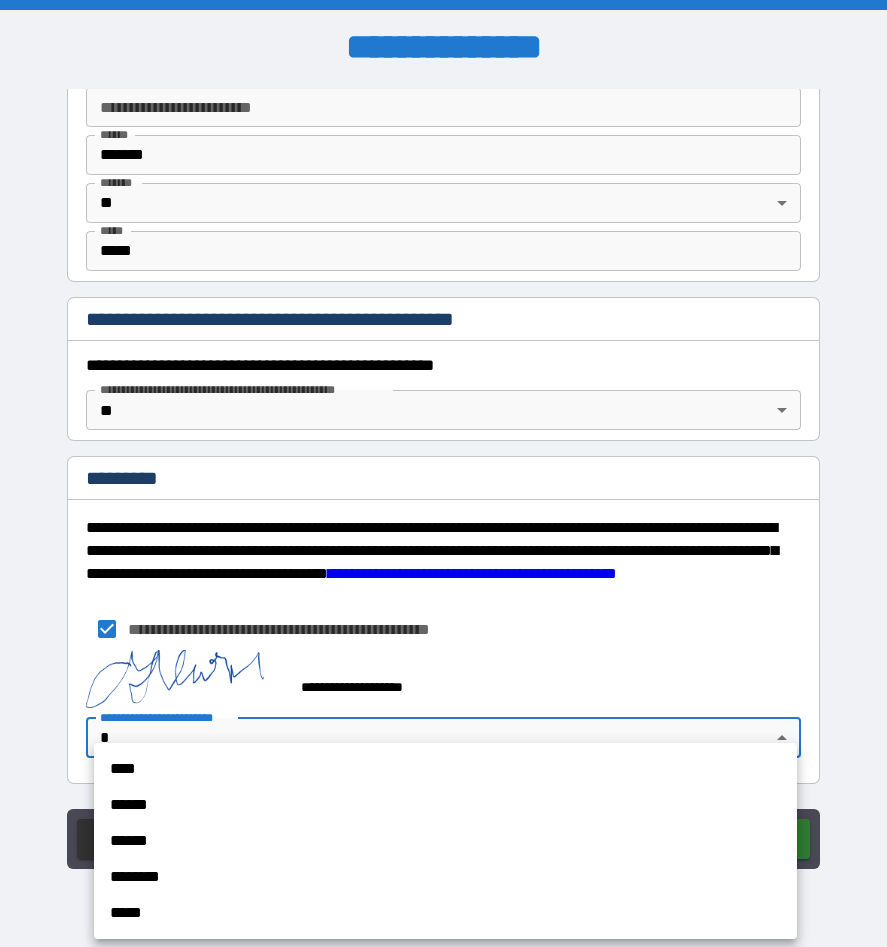 click on "******" at bounding box center [445, 805] 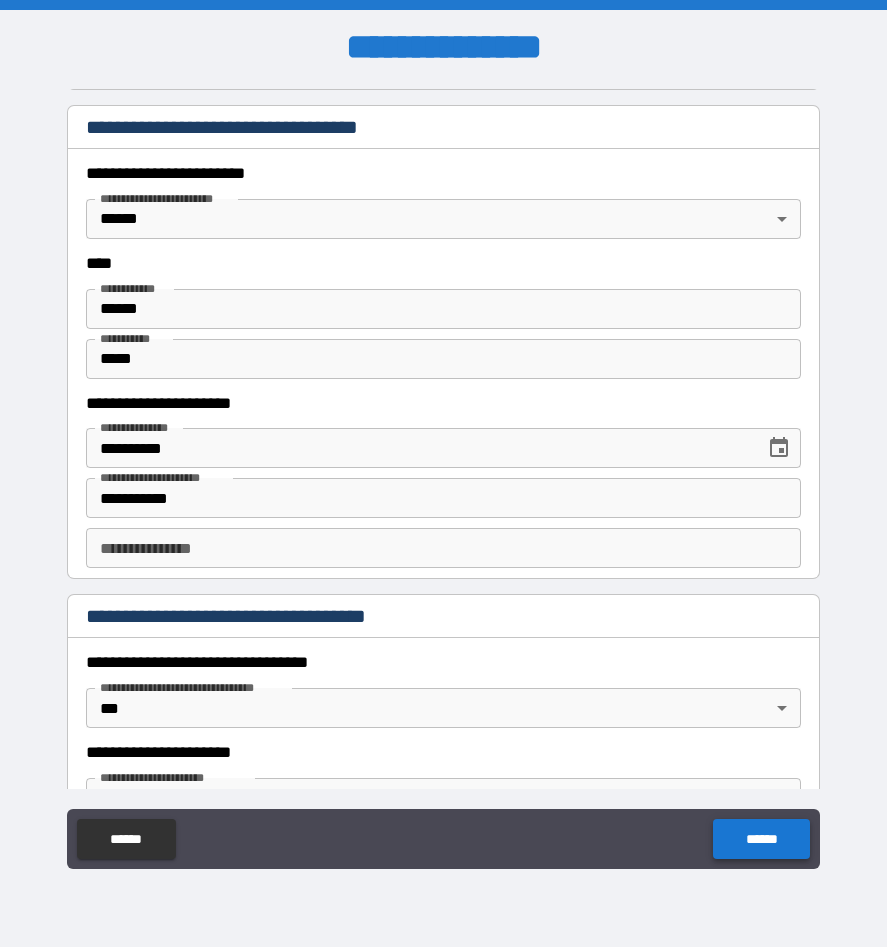 scroll, scrollTop: 1455, scrollLeft: 0, axis: vertical 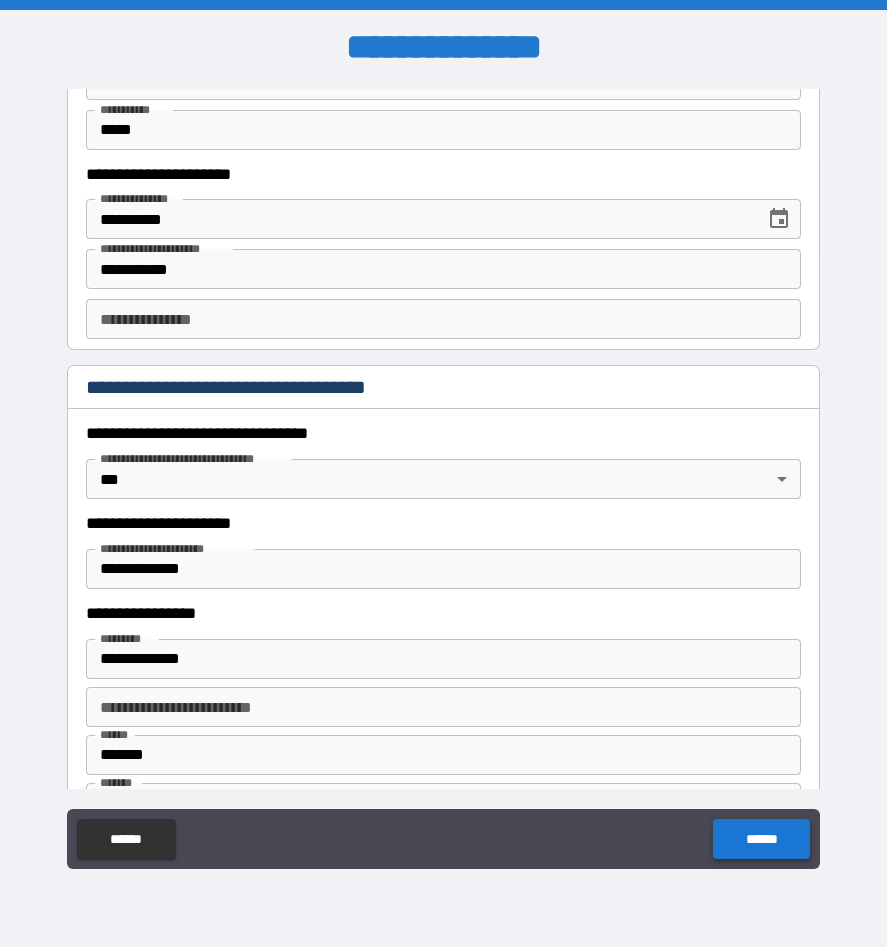 click on "******" at bounding box center [761, 839] 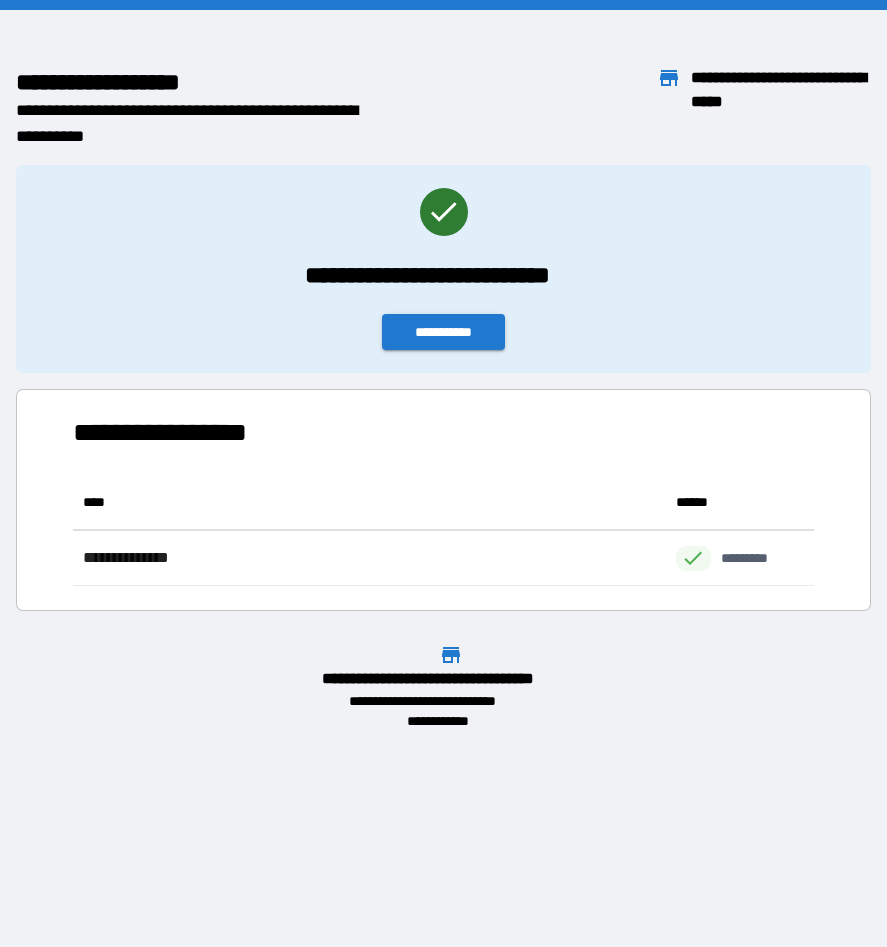 scroll, scrollTop: 16, scrollLeft: 16, axis: both 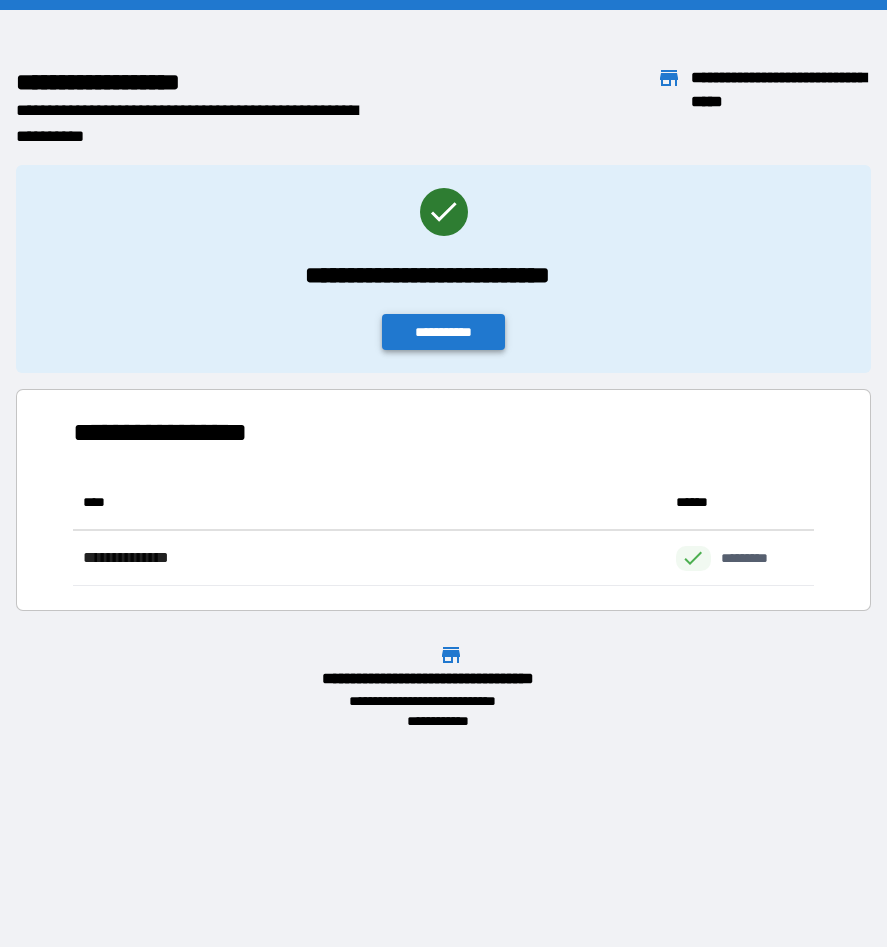 click on "**********" at bounding box center [444, 332] 